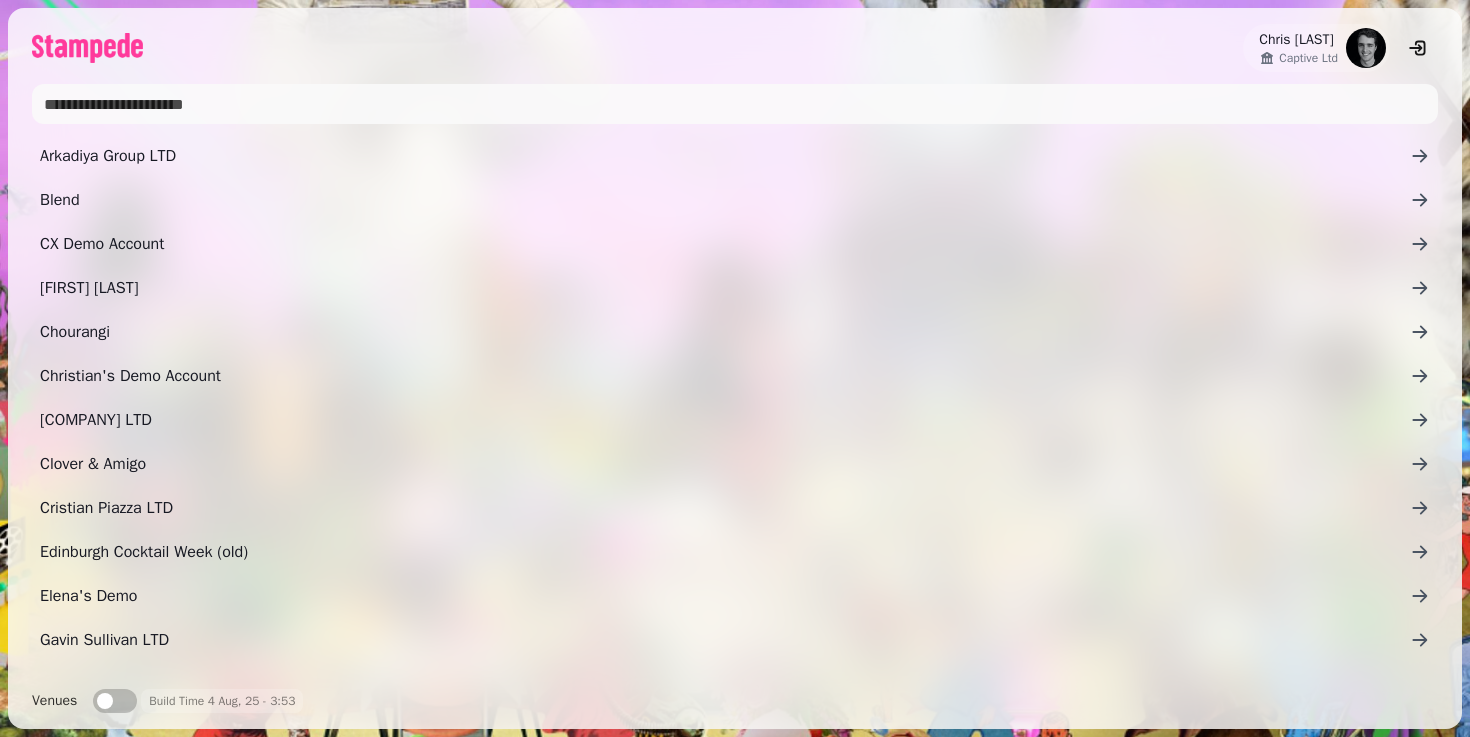 scroll, scrollTop: 0, scrollLeft: 0, axis: both 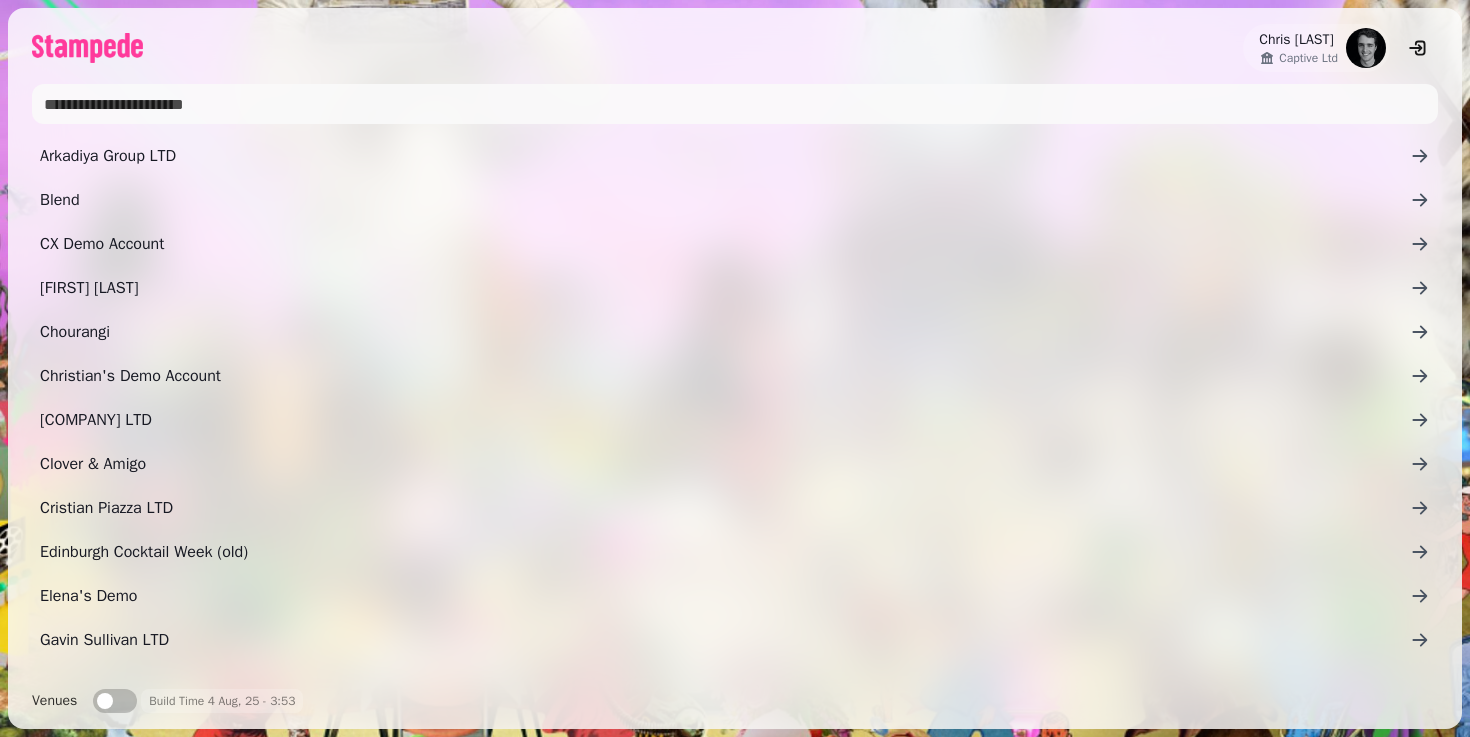 click at bounding box center [735, 104] 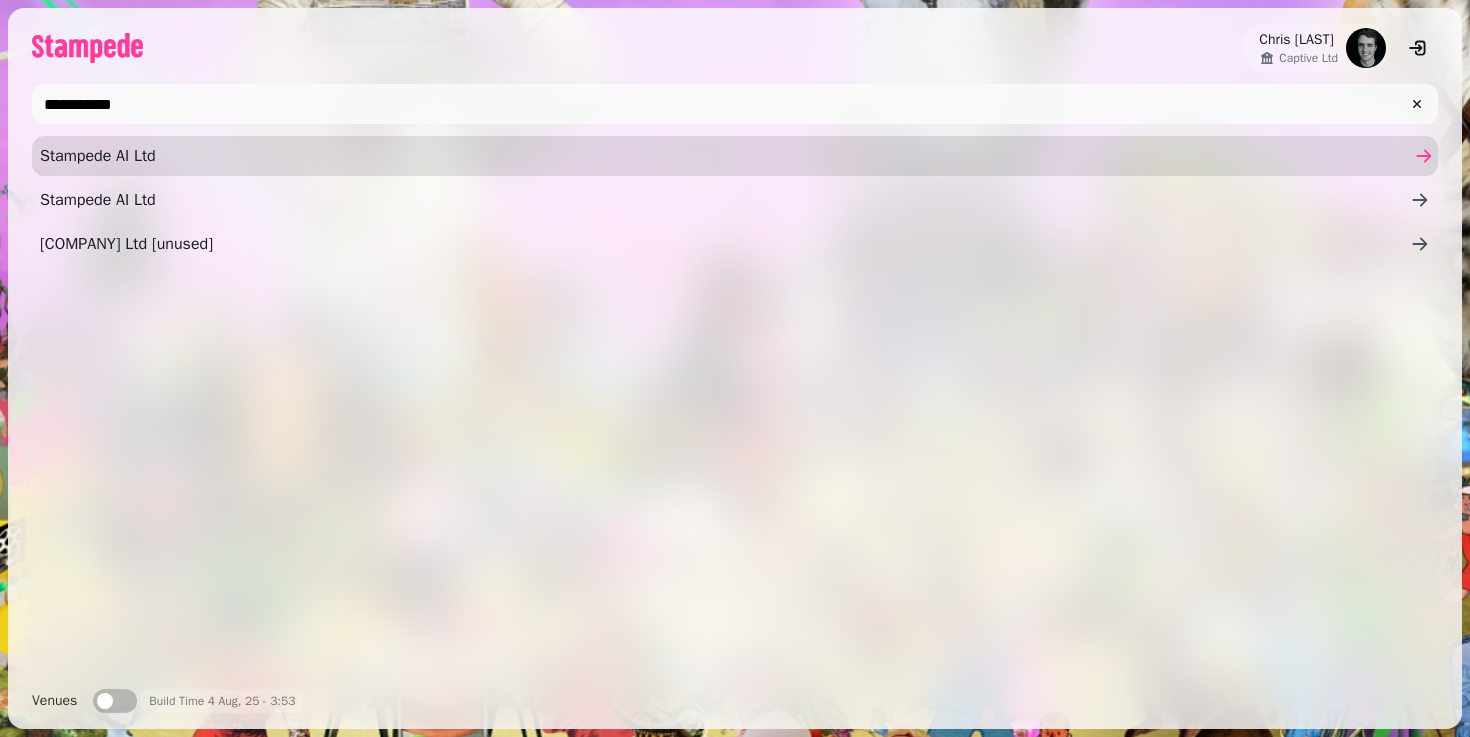 type on "**********" 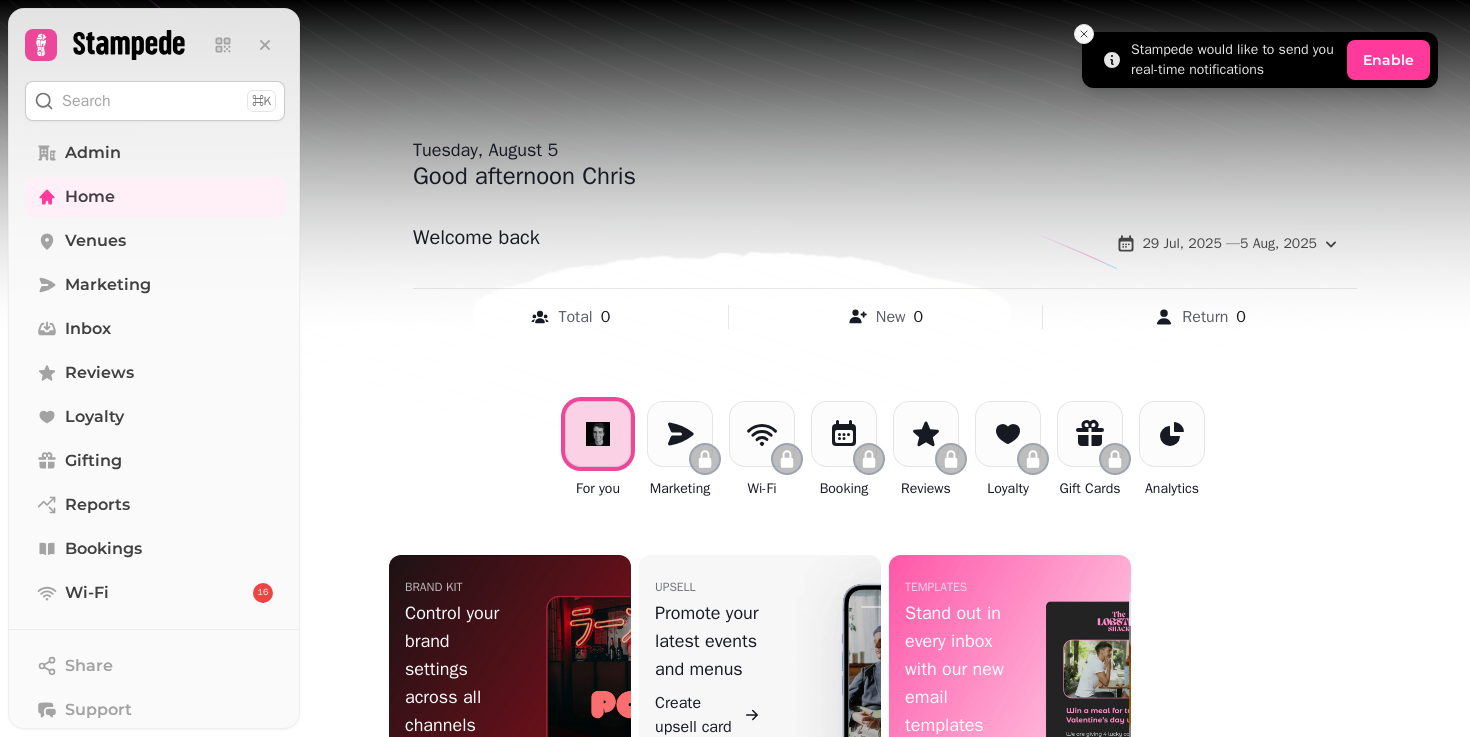 click 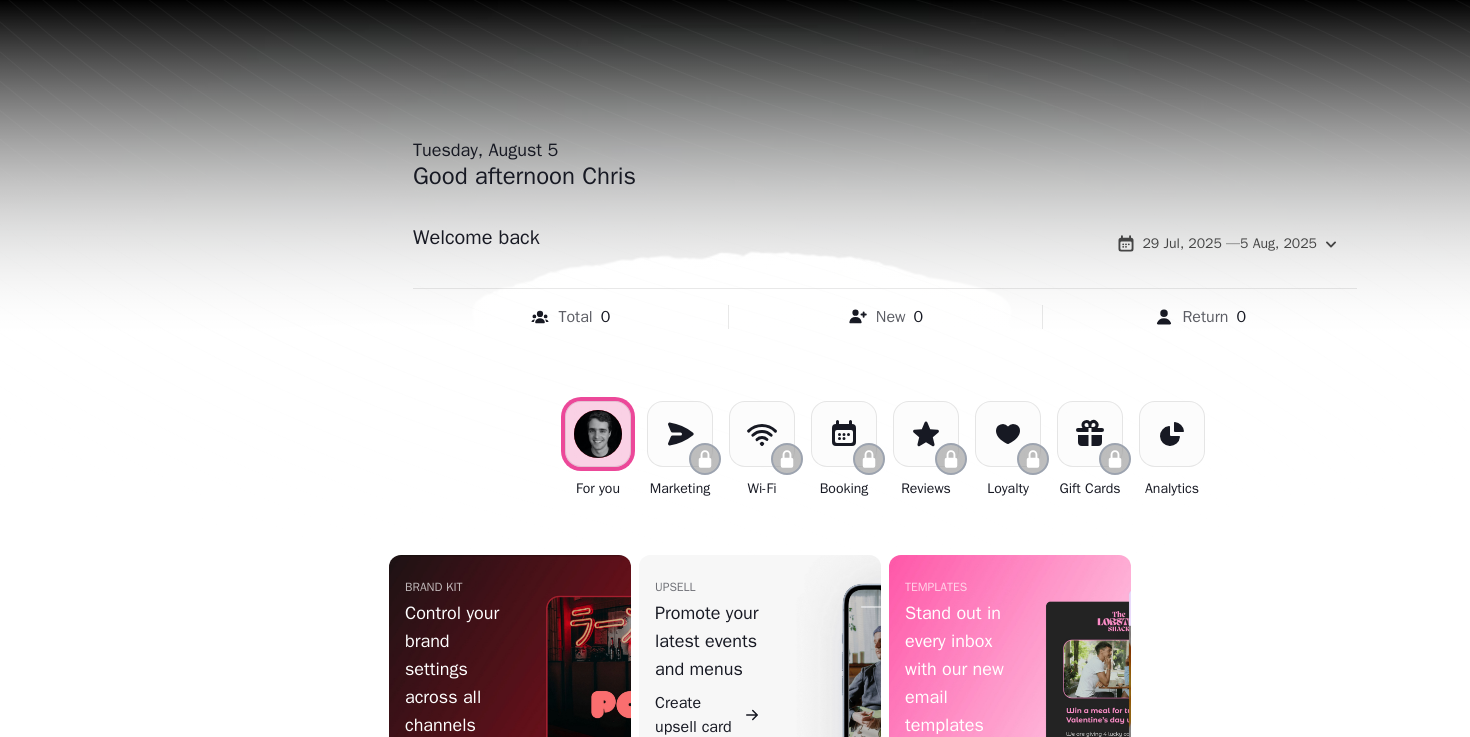 scroll, scrollTop: 0, scrollLeft: 0, axis: both 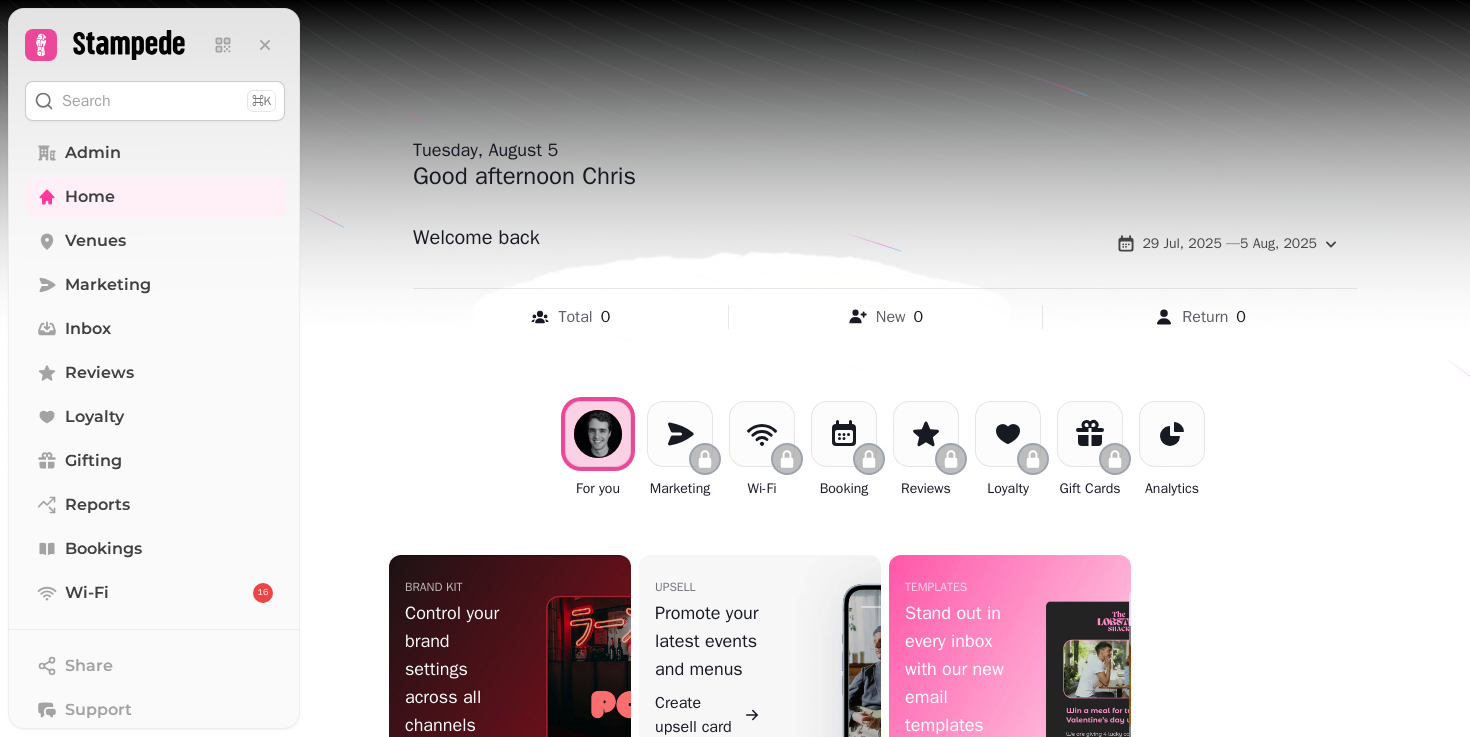 click on "Admin Home Venues Marketing Inbox Reviews Loyalty Gifting Reports Bookings Wi-Fi 16" at bounding box center (155, 373) 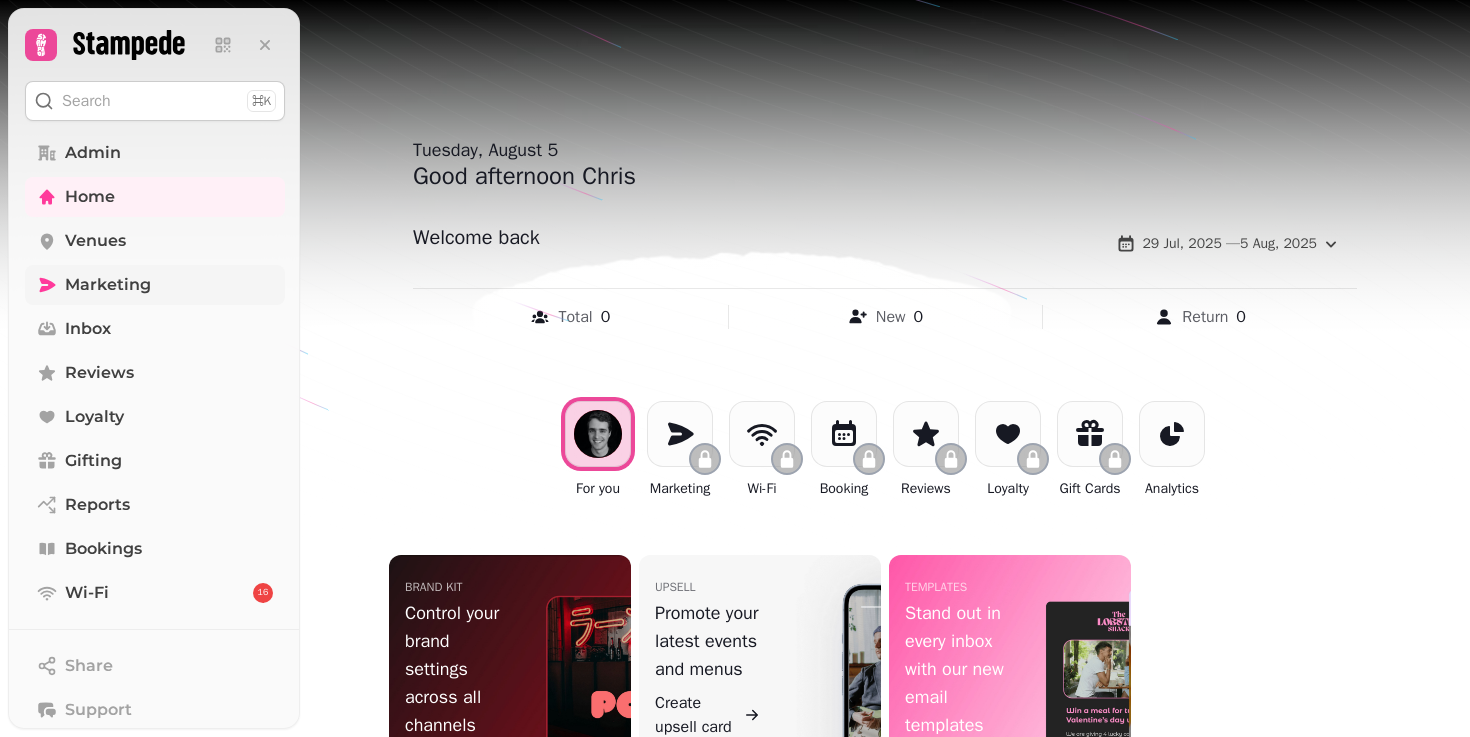 click on "Marketing" at bounding box center (108, 285) 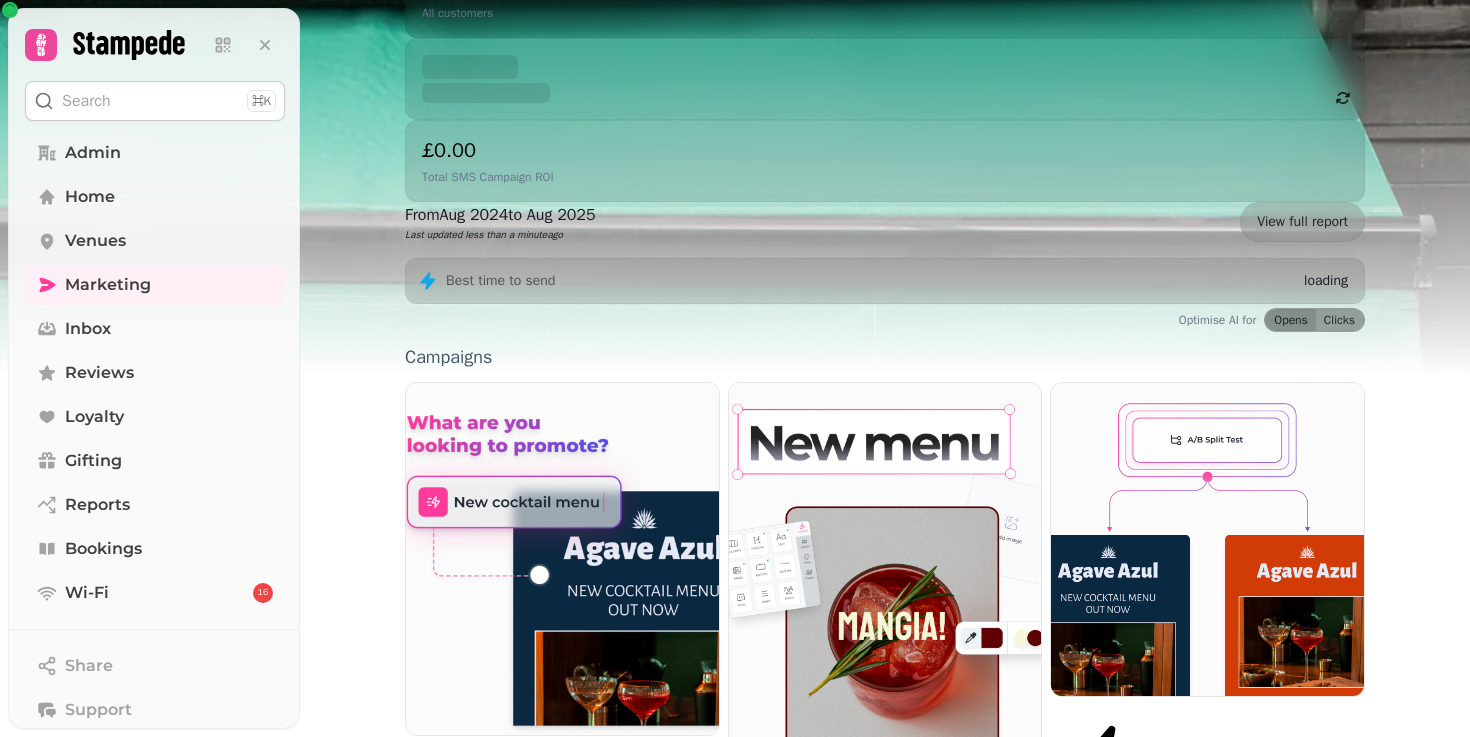 scroll, scrollTop: 511, scrollLeft: 0, axis: vertical 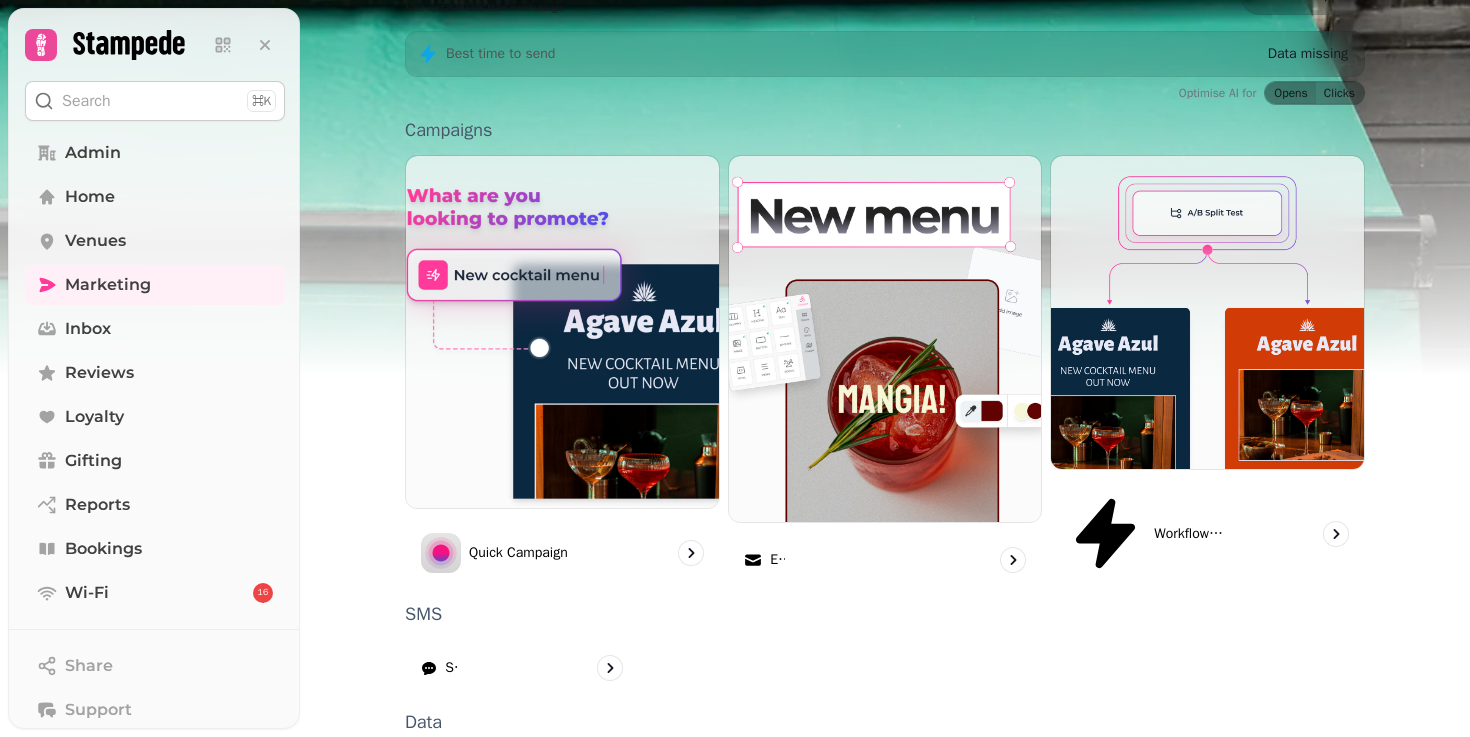 click on "Forms" at bounding box center (1207, 891) 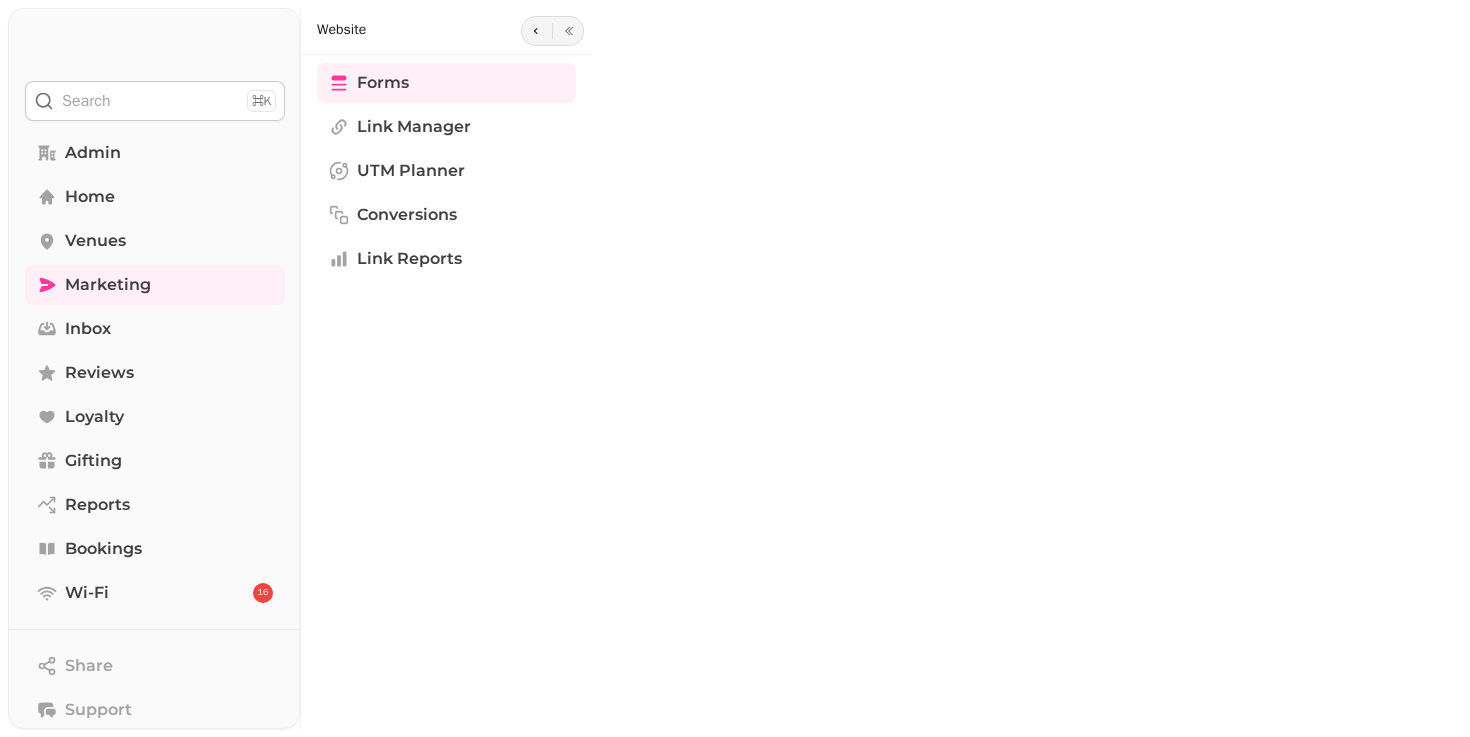 scroll, scrollTop: 0, scrollLeft: 0, axis: both 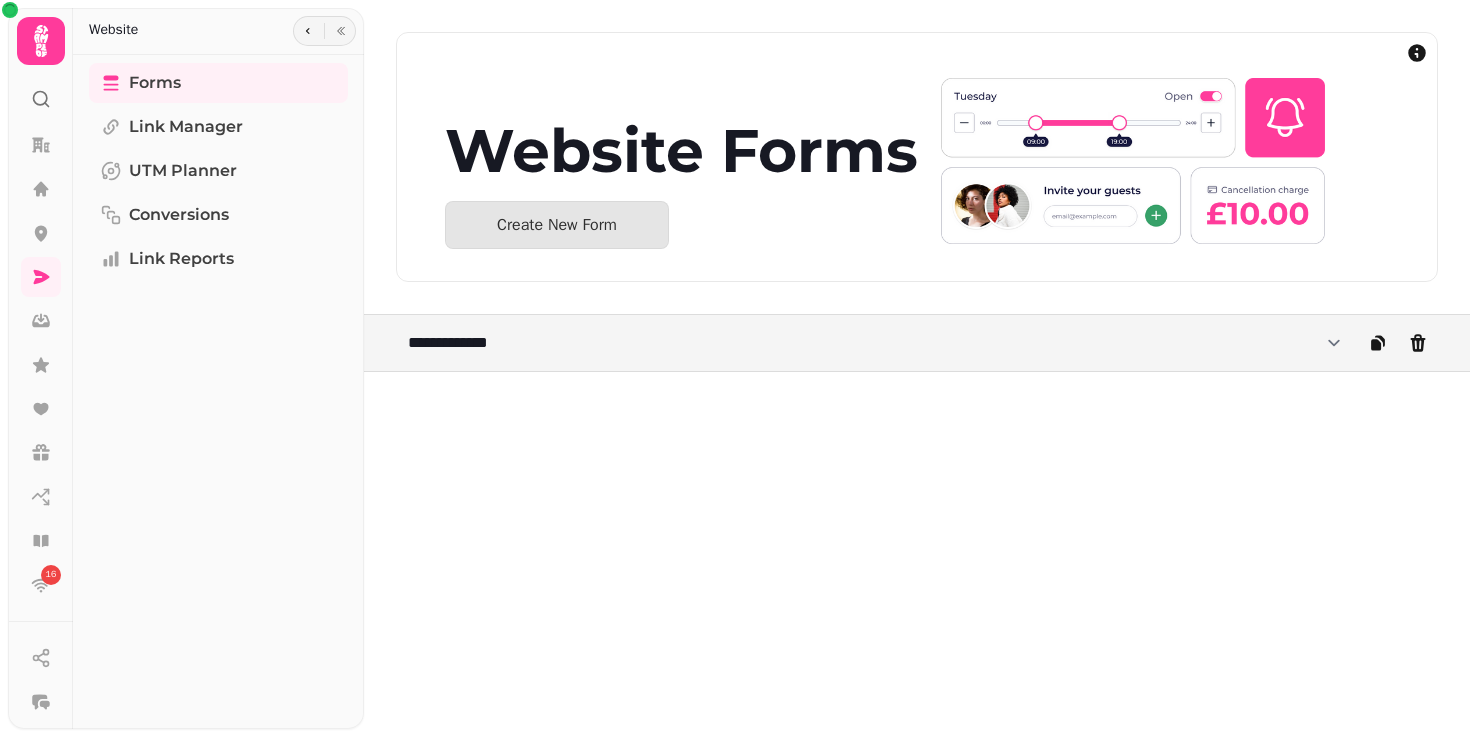 click on "Forms Link Manager UTM Planner Conversions Link Reports" at bounding box center [218, 392] 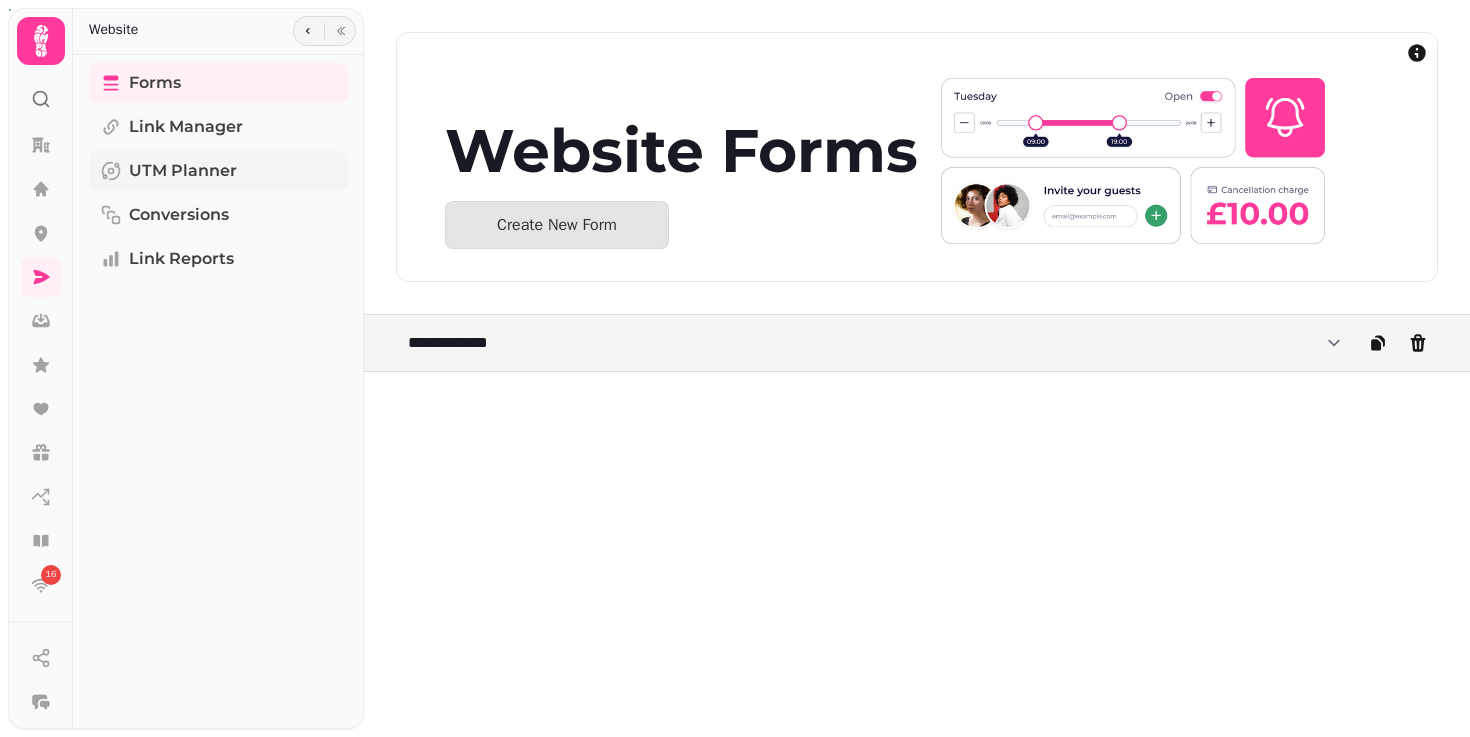 click on "UTM Planner" at bounding box center [183, 171] 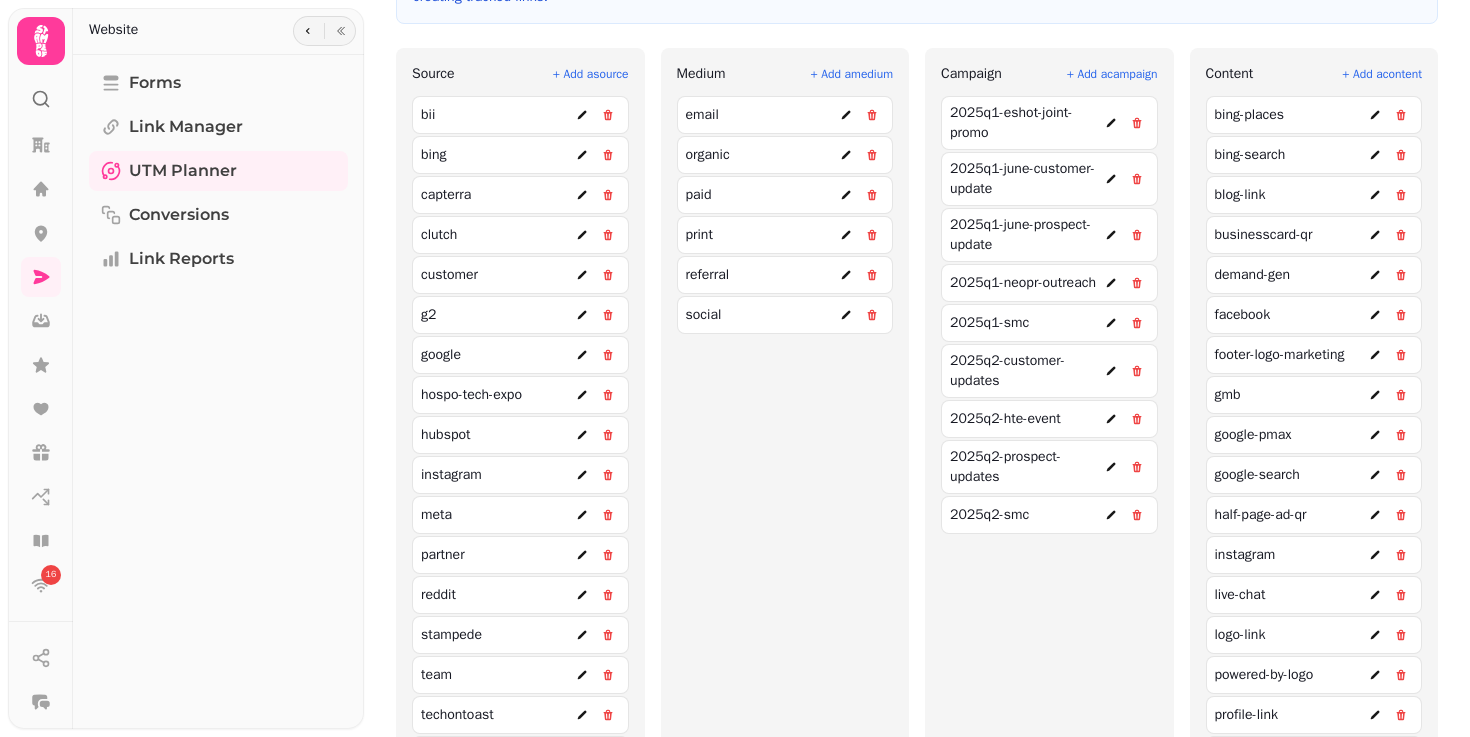 scroll, scrollTop: 367, scrollLeft: 0, axis: vertical 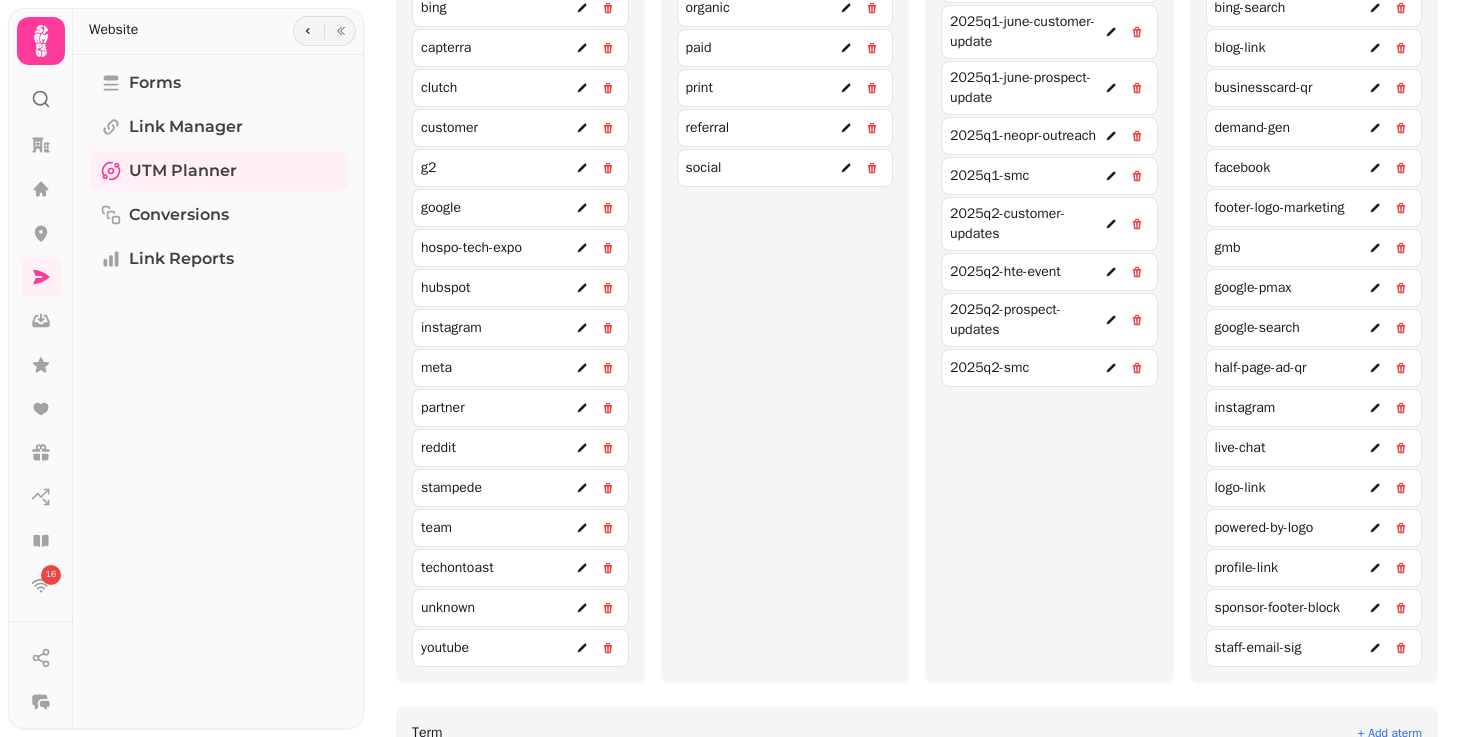 click on "UTM Parameter Planner Standardise your UTM parameters for consistent campaign tracking Batch Delete Templates Add Parameter About UTM Parameters Create standardised UTM parameters to ensure consistent tracking across your marketing campaigns. Parameters created here will appear as suggestions when creating tracked links. Source + Add a  source bii bing capterra clutch customer g2 google hospo-tech-expo hubspot instagram meta partner reddit stampede team techontoast unknown youtube Medium + Add a  medium email organic paid print referral social Campaign + Add a  campaign 2025q1-eshot-joint-promo 2025q1-june-customer-update 2025q1-june-prospect-update 2025q1-neopr-outreach 2025q1-smc 2025q2-customer-updates 2025q2-hte-event 2025q2-prospect-updates 2025q2-smc Content + Add a  content bing-places bing-search blog-link businesscard-qr demand-gen facebook footer-logo-marketing gmb google-pmax google-search half-page-ad-qr instagram live-chat logo-link powered-by-logo profile-link sponsor-footer-block Term + Add a" at bounding box center (917, 247) 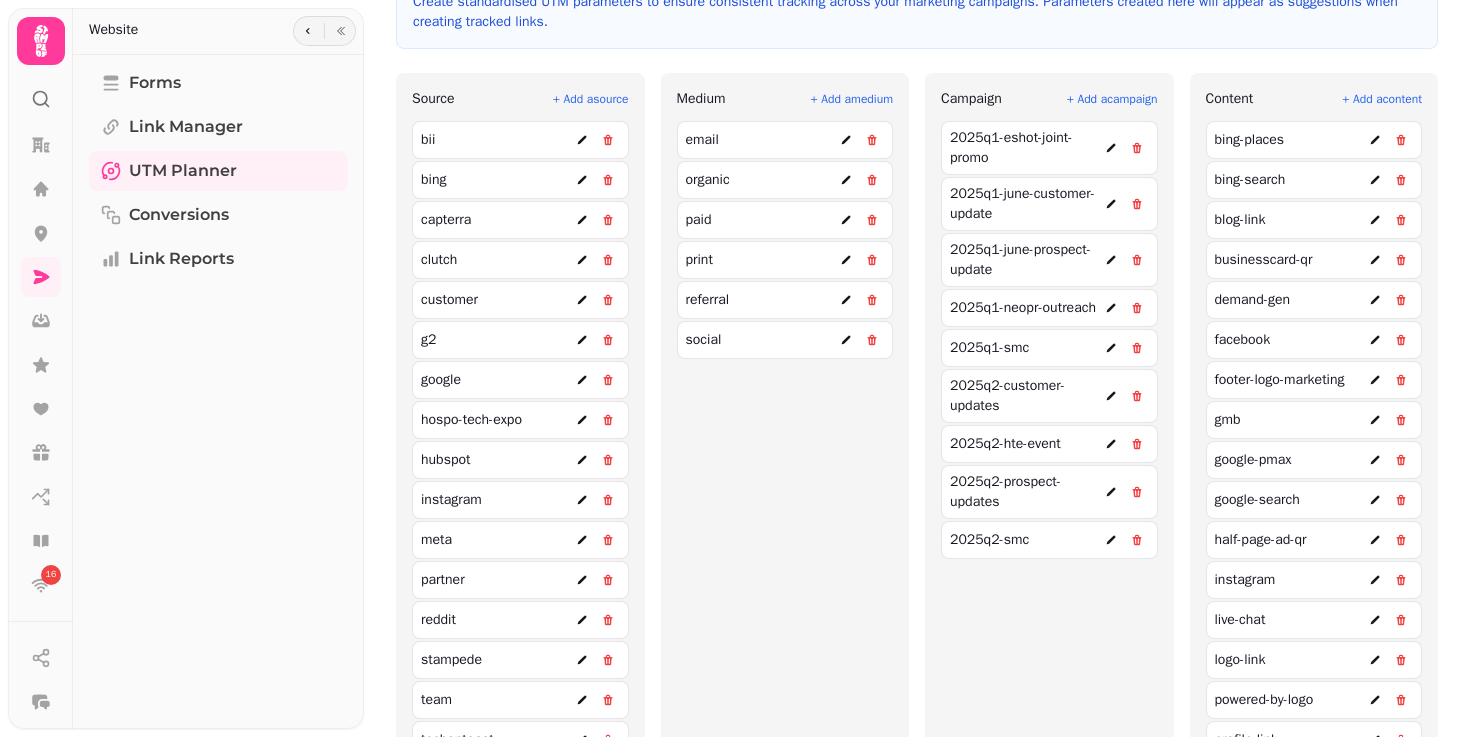 scroll, scrollTop: 0, scrollLeft: 0, axis: both 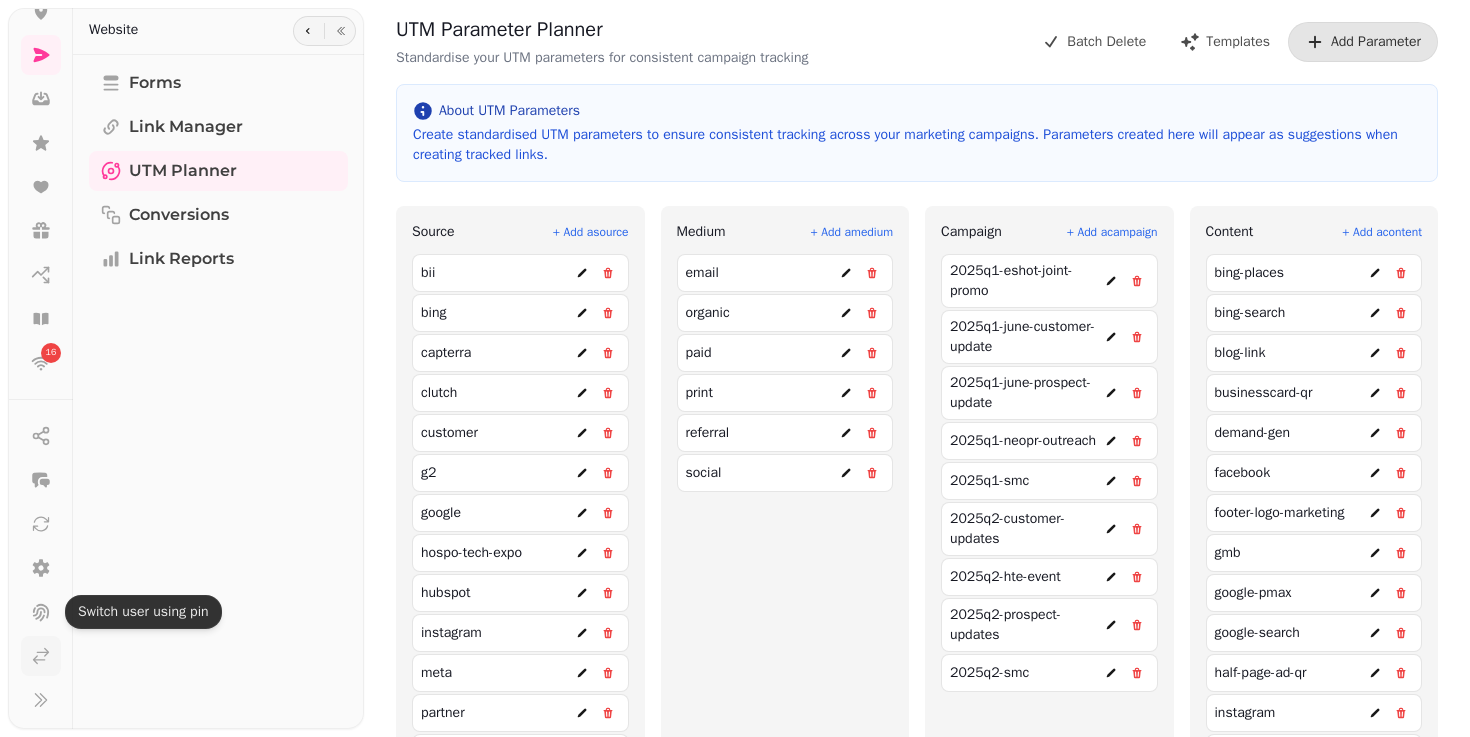 click 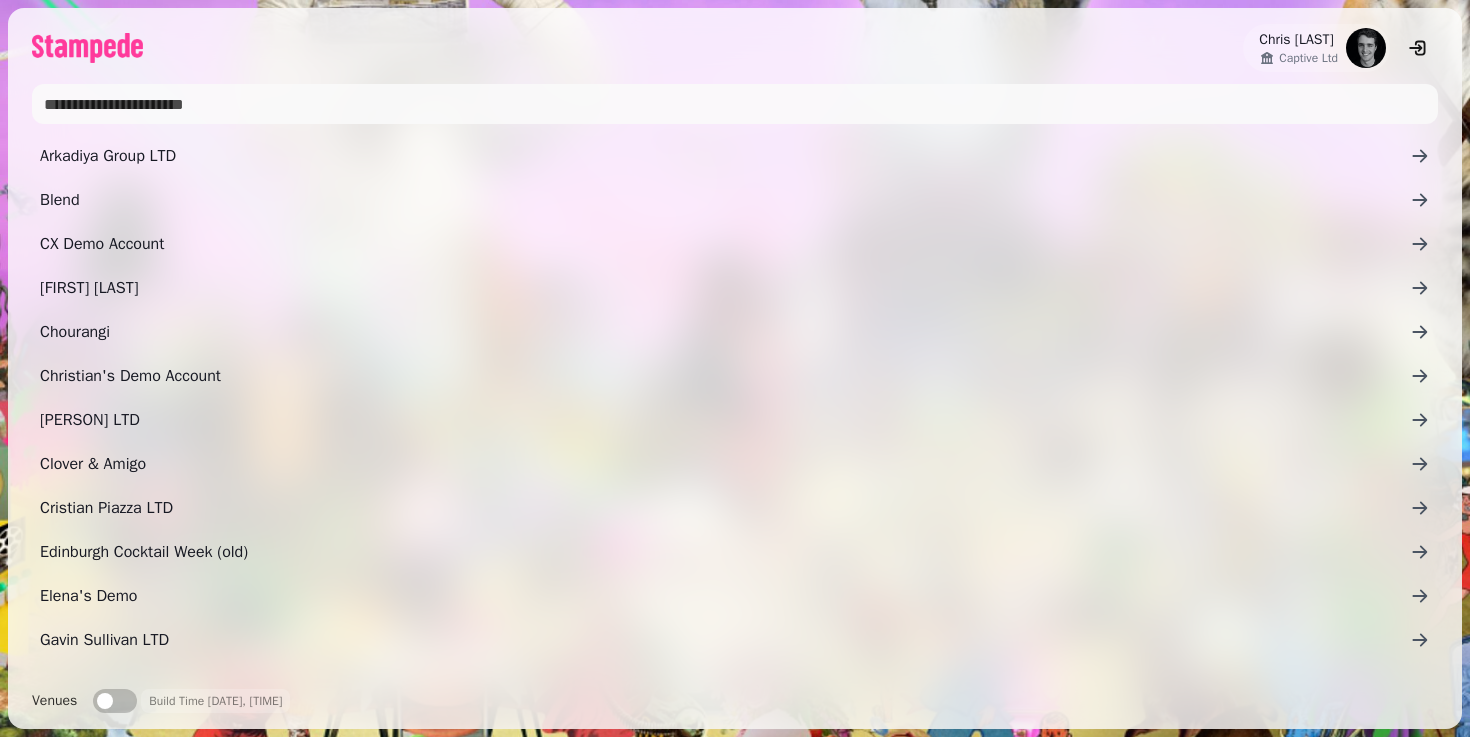 click at bounding box center [735, 104] 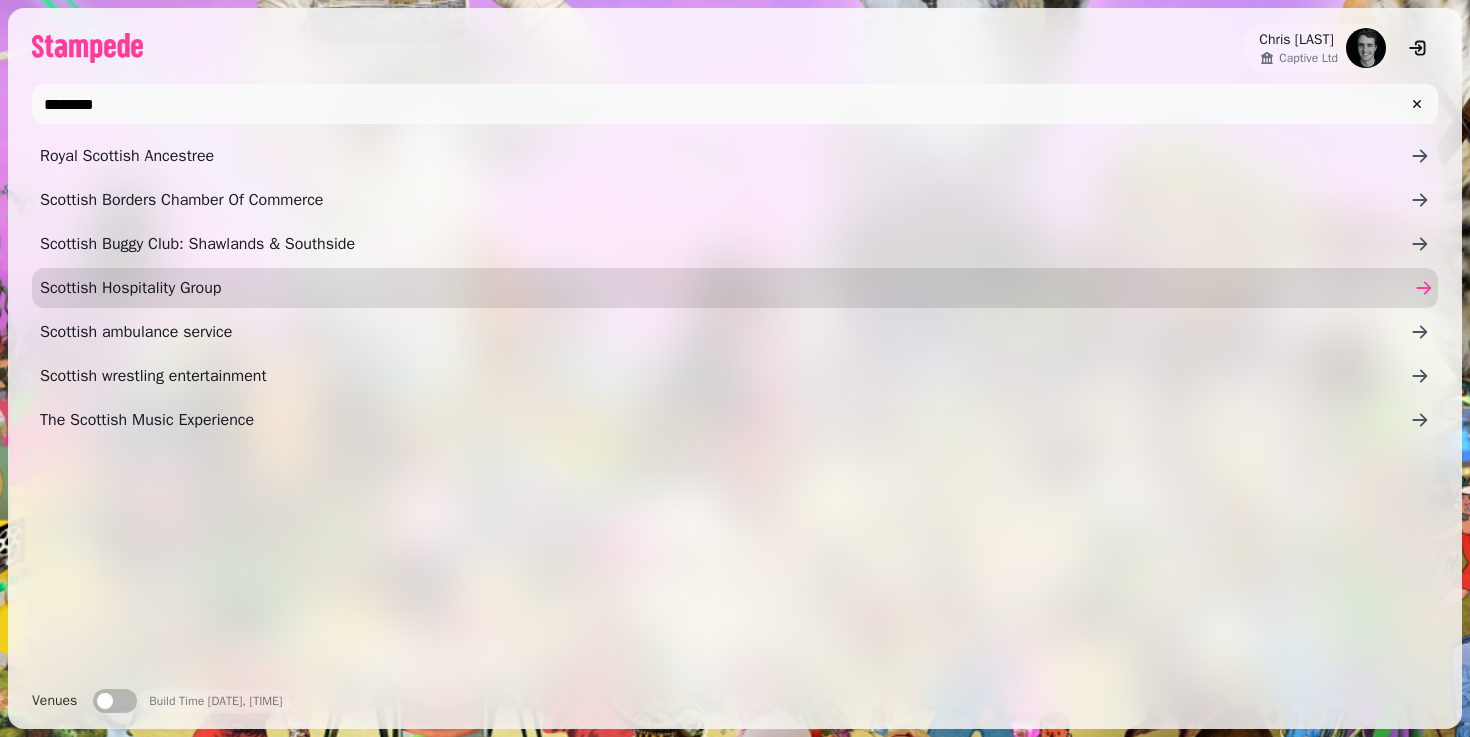 type on "********" 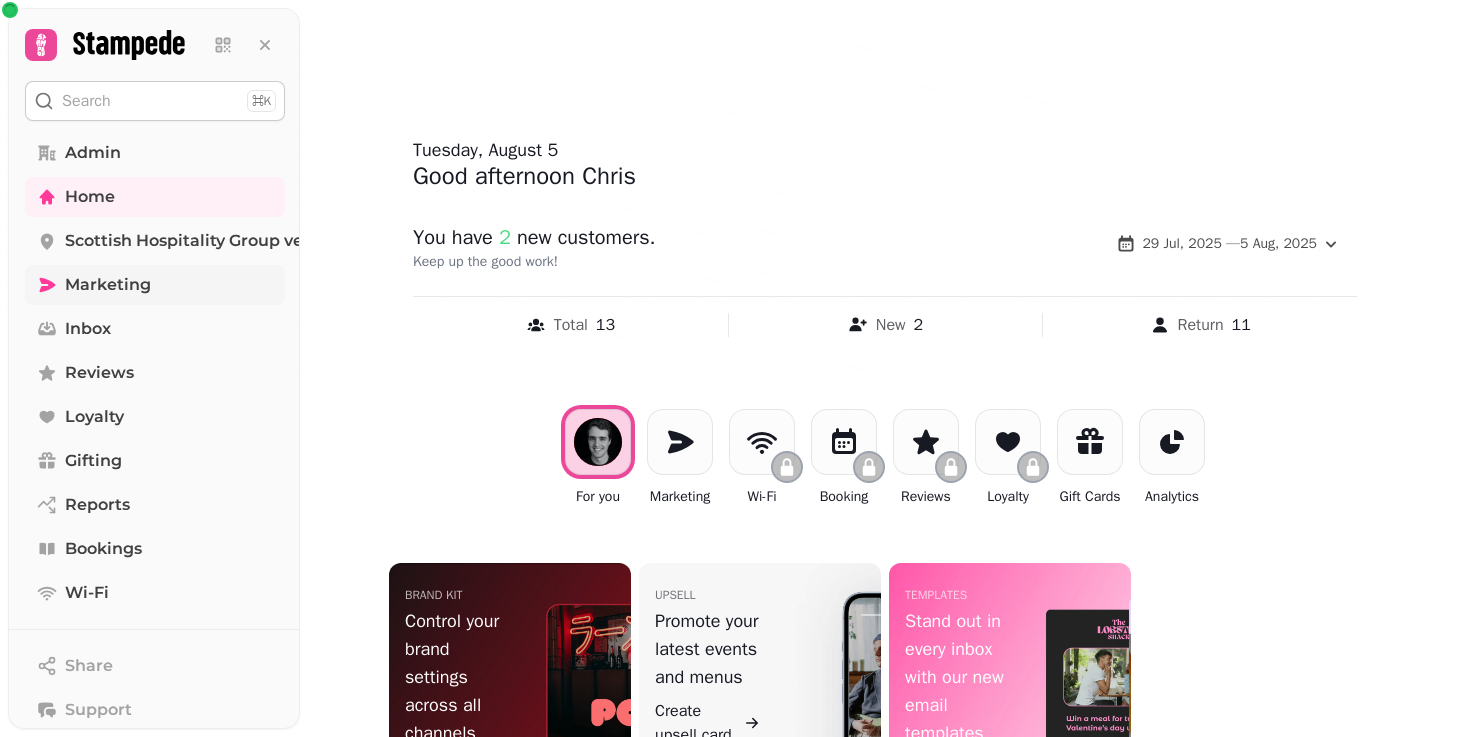 click on "Marketing" at bounding box center (155, 285) 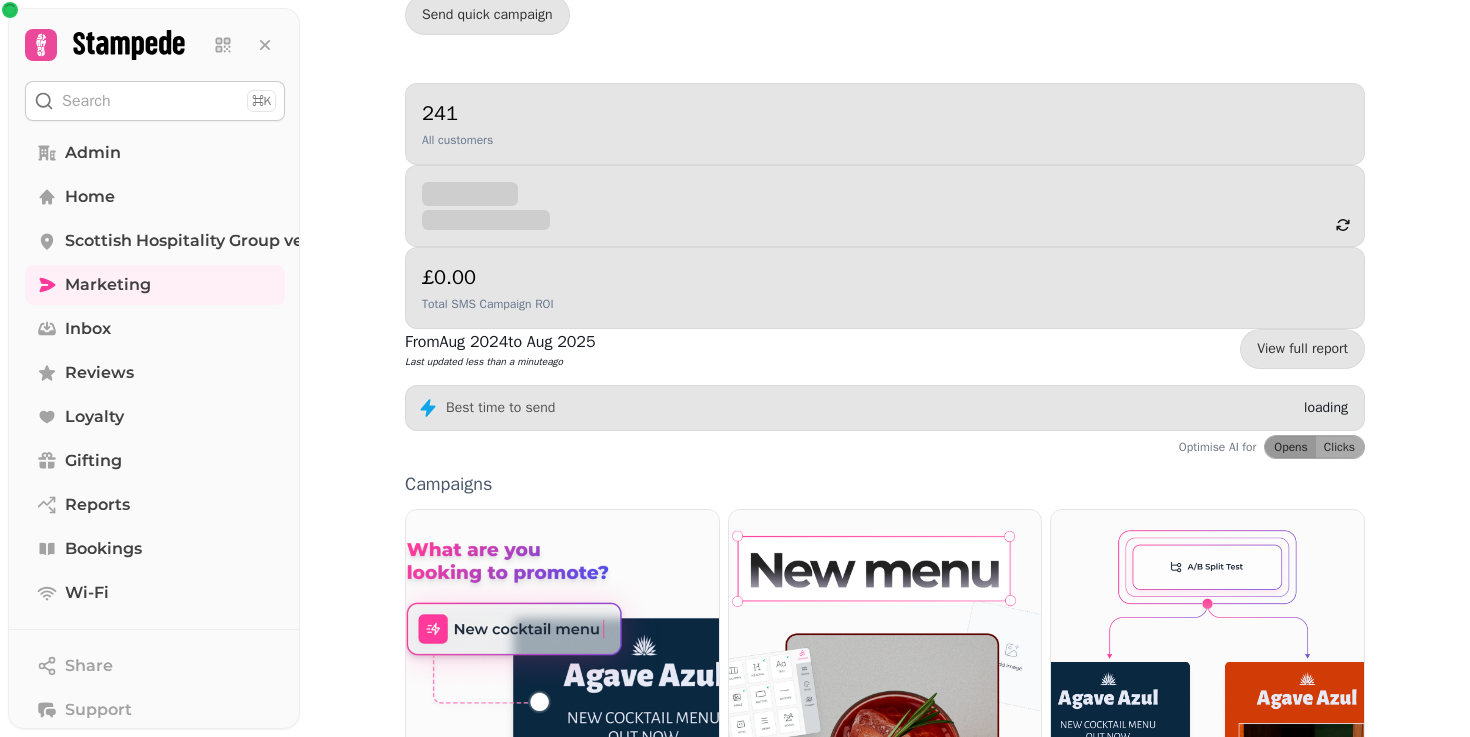 scroll, scrollTop: 308, scrollLeft: 0, axis: vertical 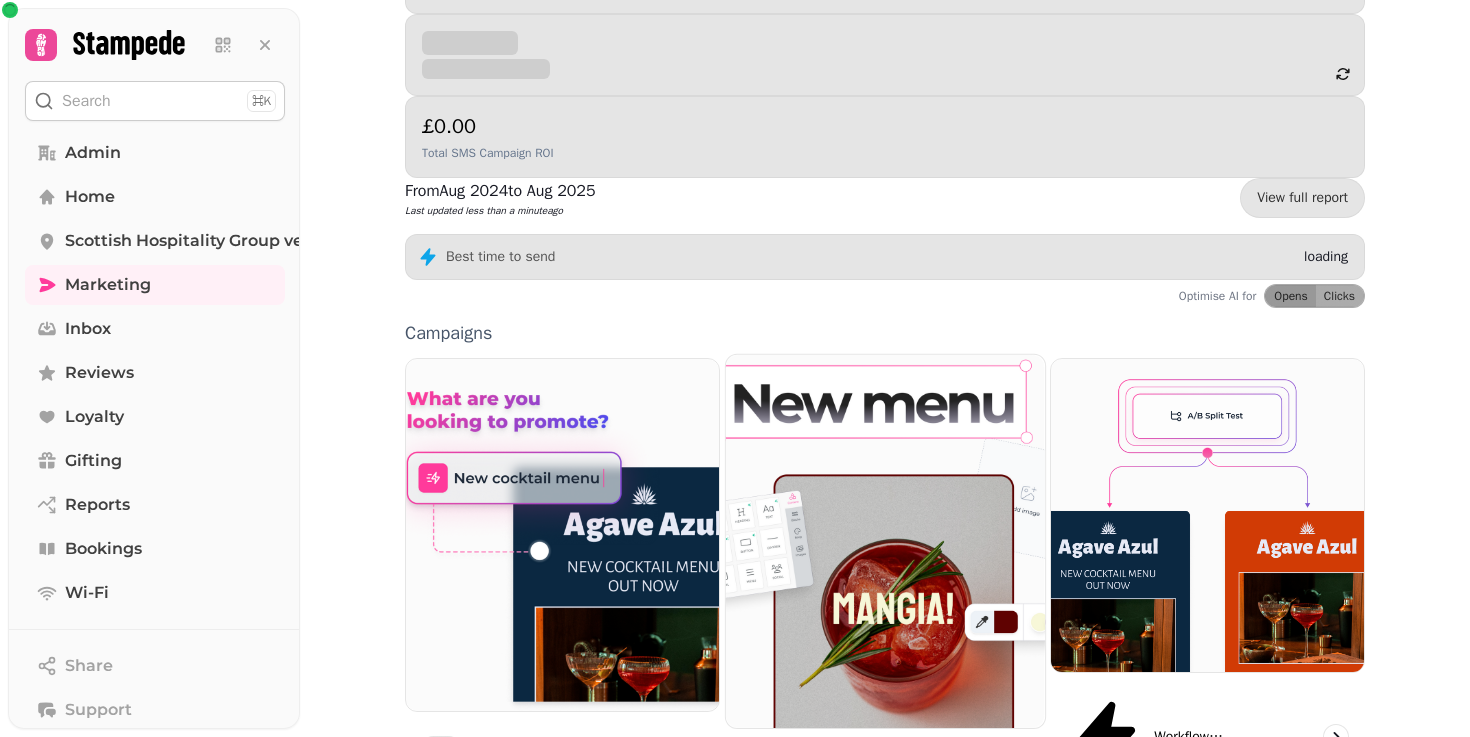 click at bounding box center (885, 541) 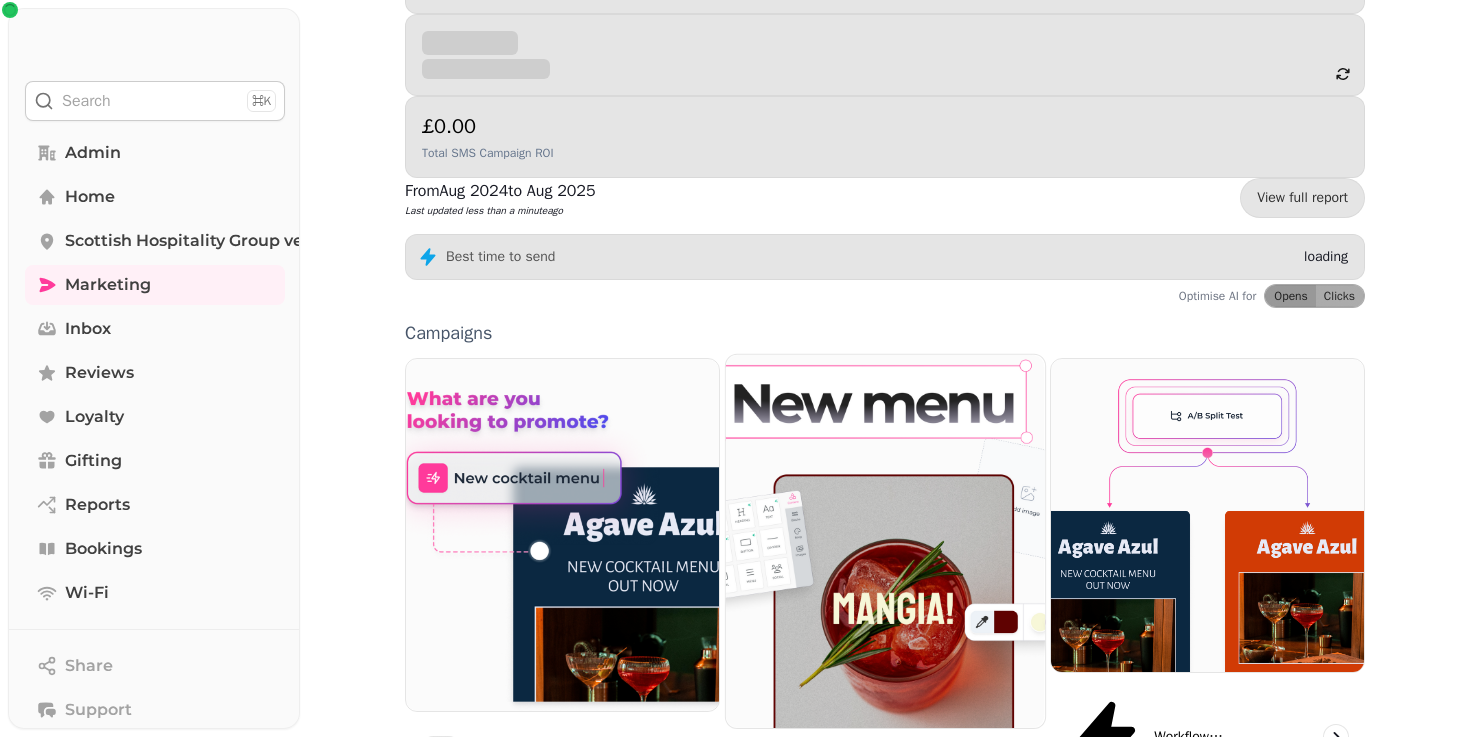 scroll, scrollTop: 0, scrollLeft: 0, axis: both 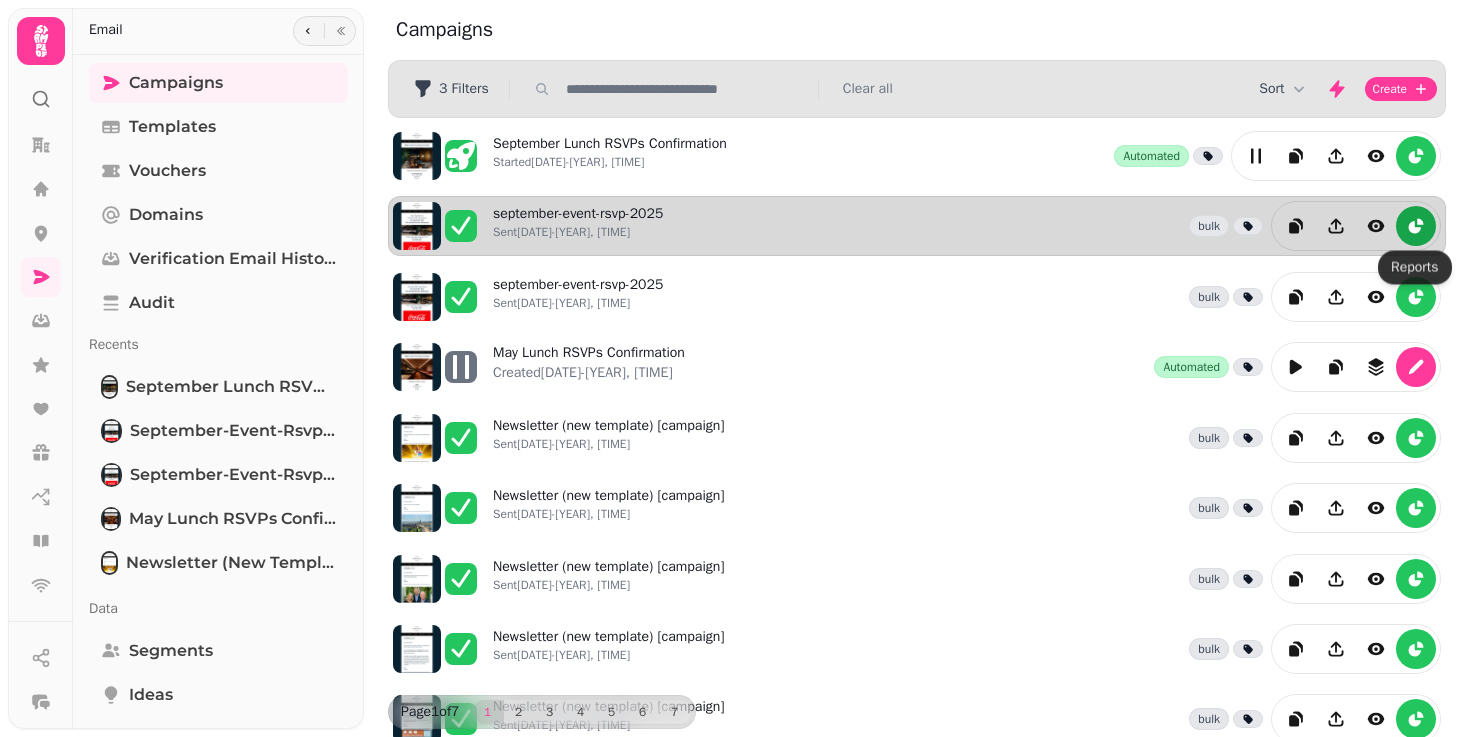 click at bounding box center [1416, 226] 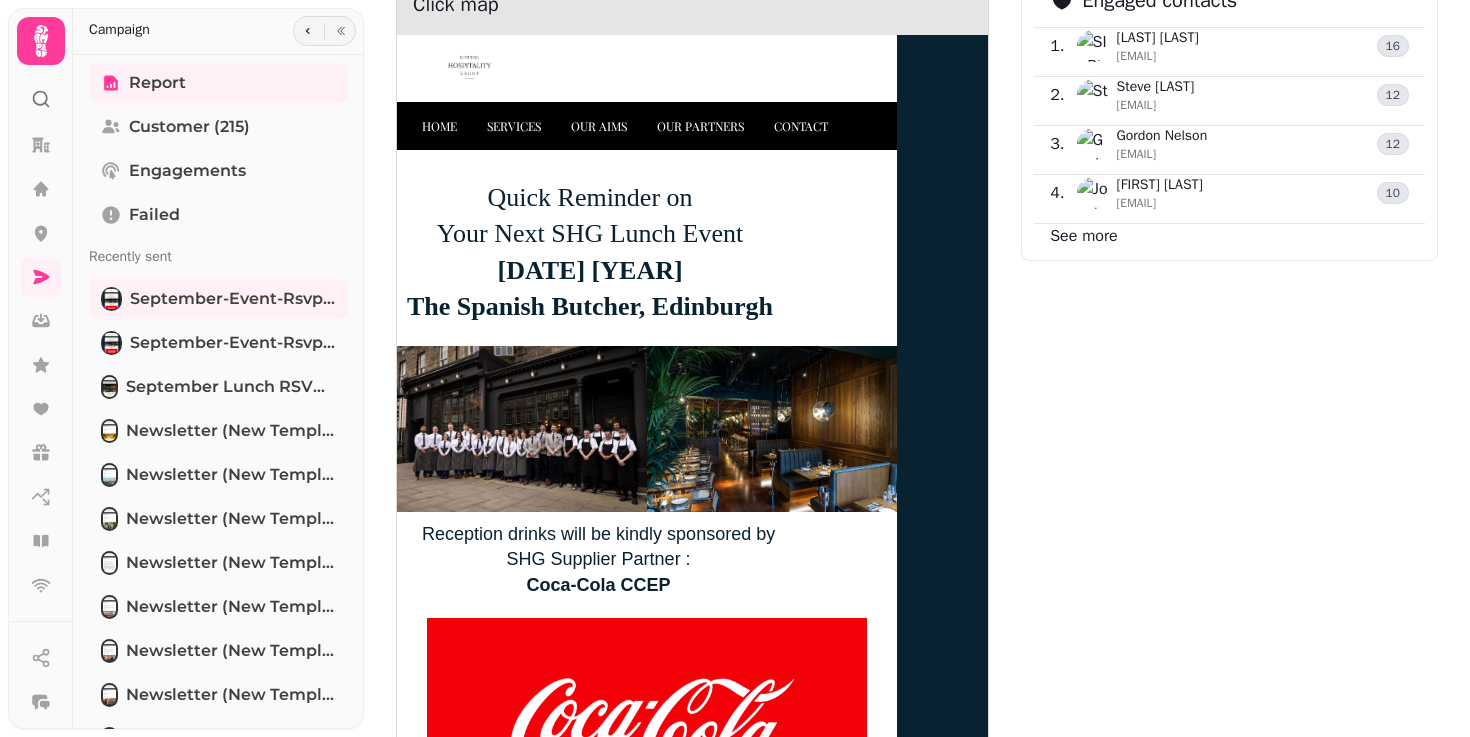 scroll, scrollTop: 1386, scrollLeft: 0, axis: vertical 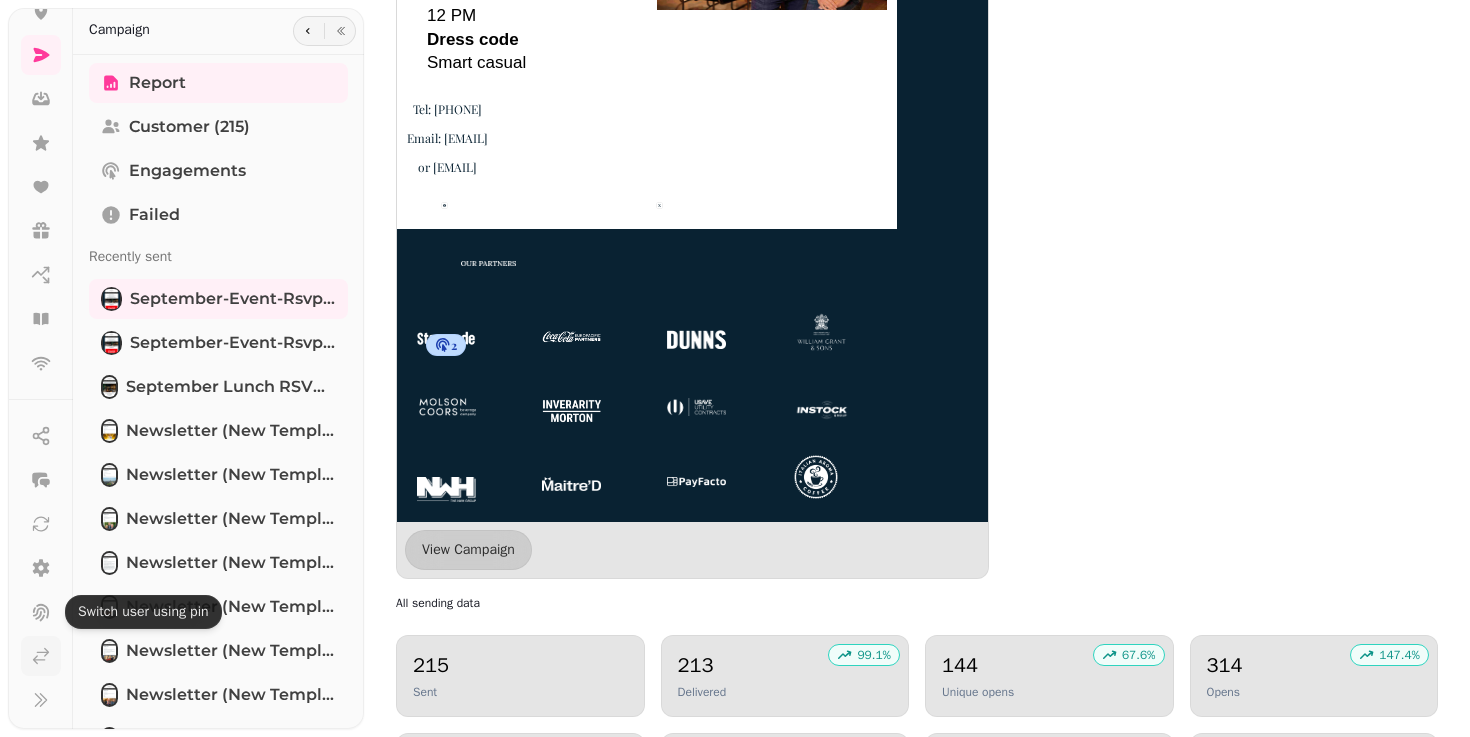 click 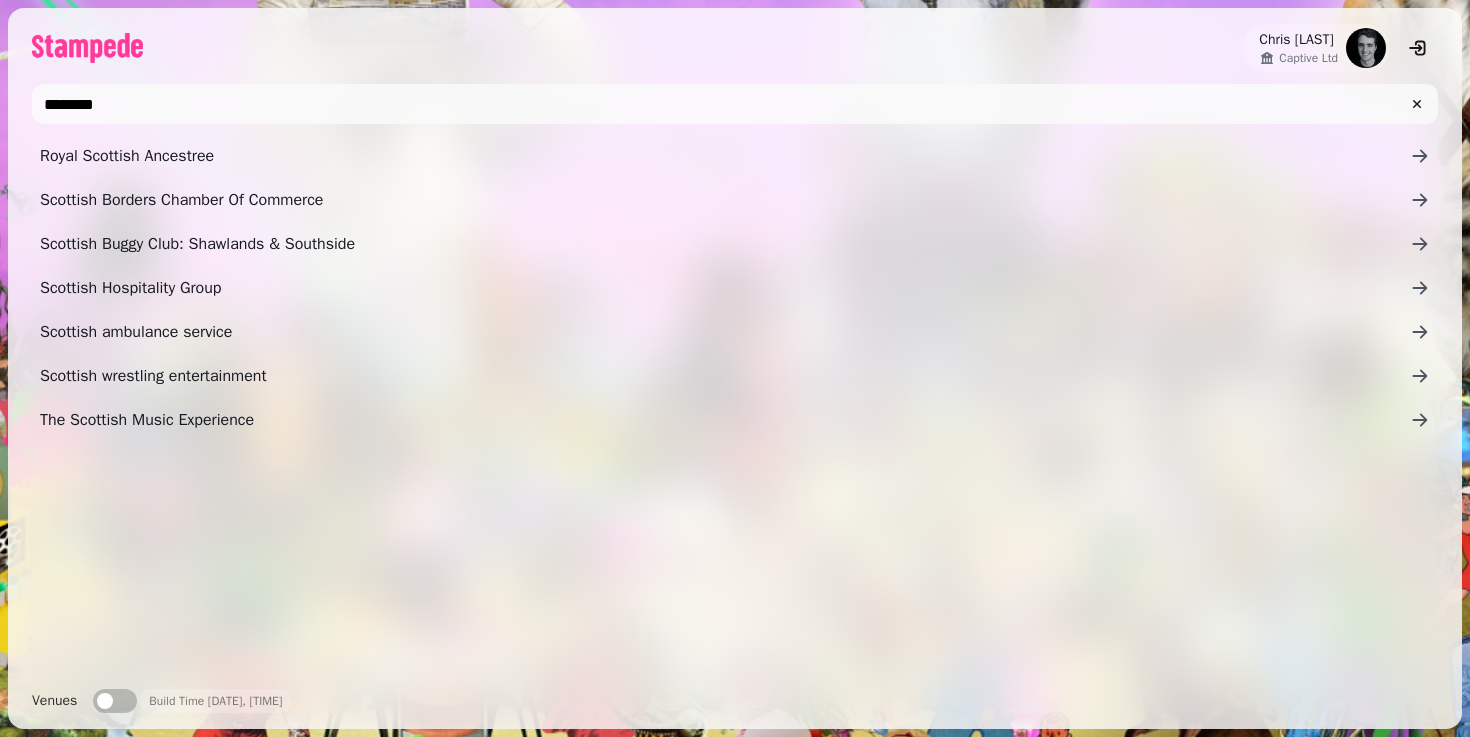 click on "********" at bounding box center (735, 104) 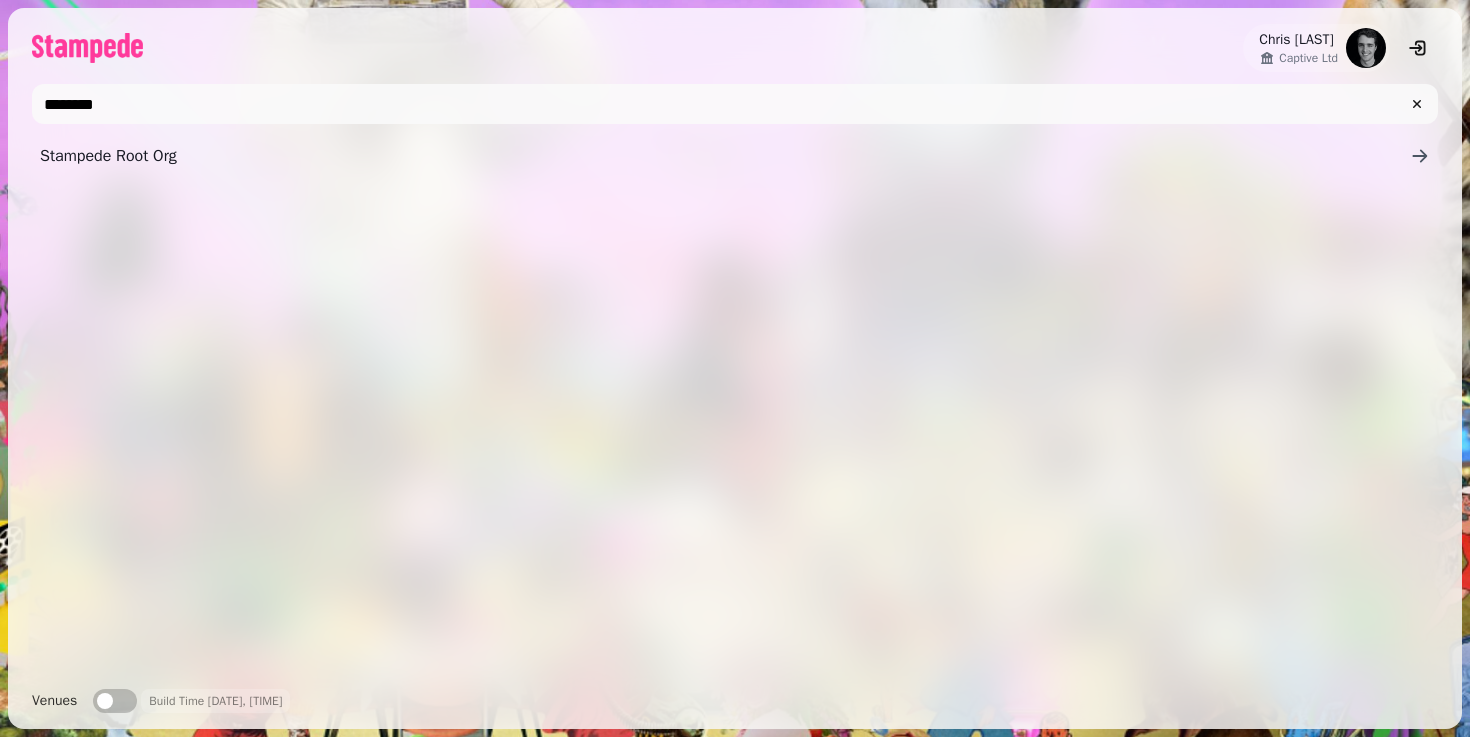 click on "********" at bounding box center [735, 104] 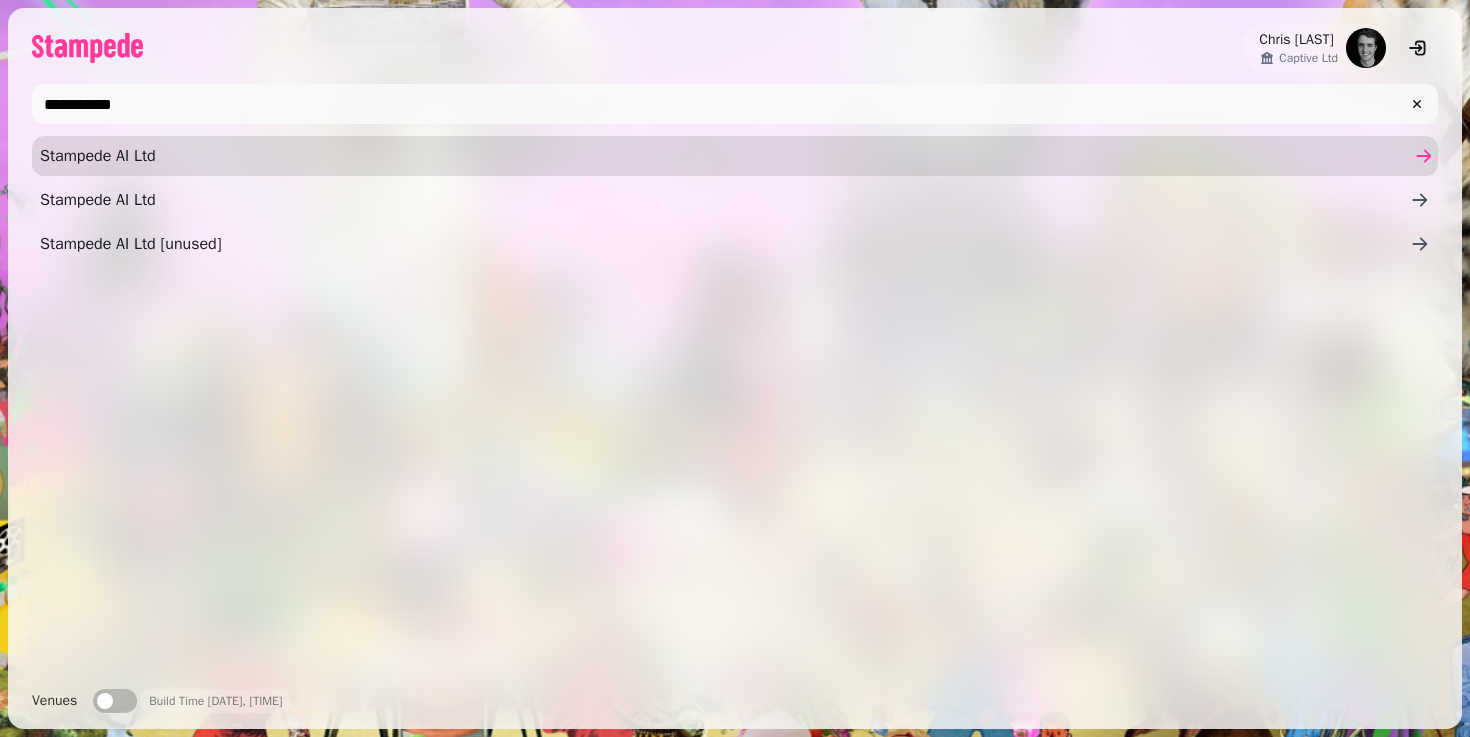 type on "**********" 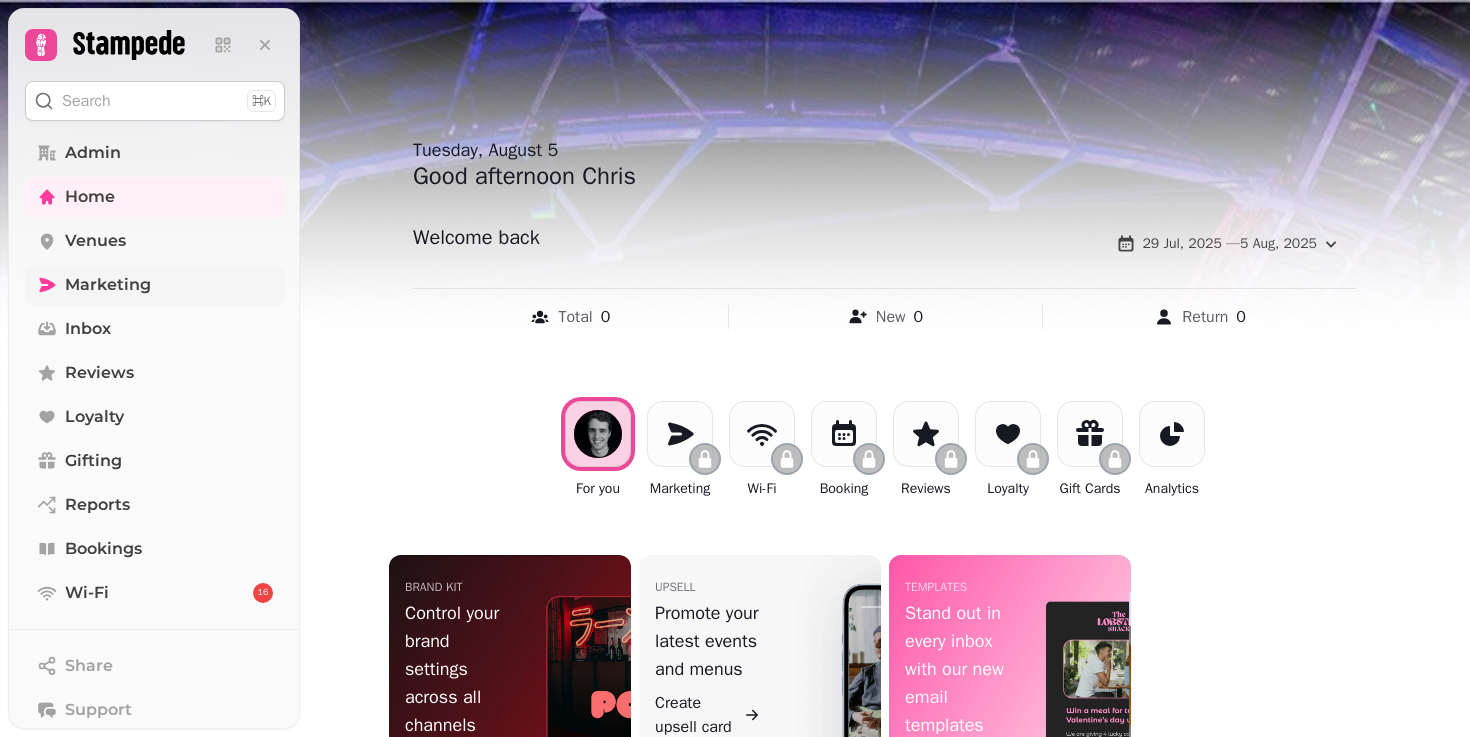 click on "Marketing" at bounding box center [155, 285] 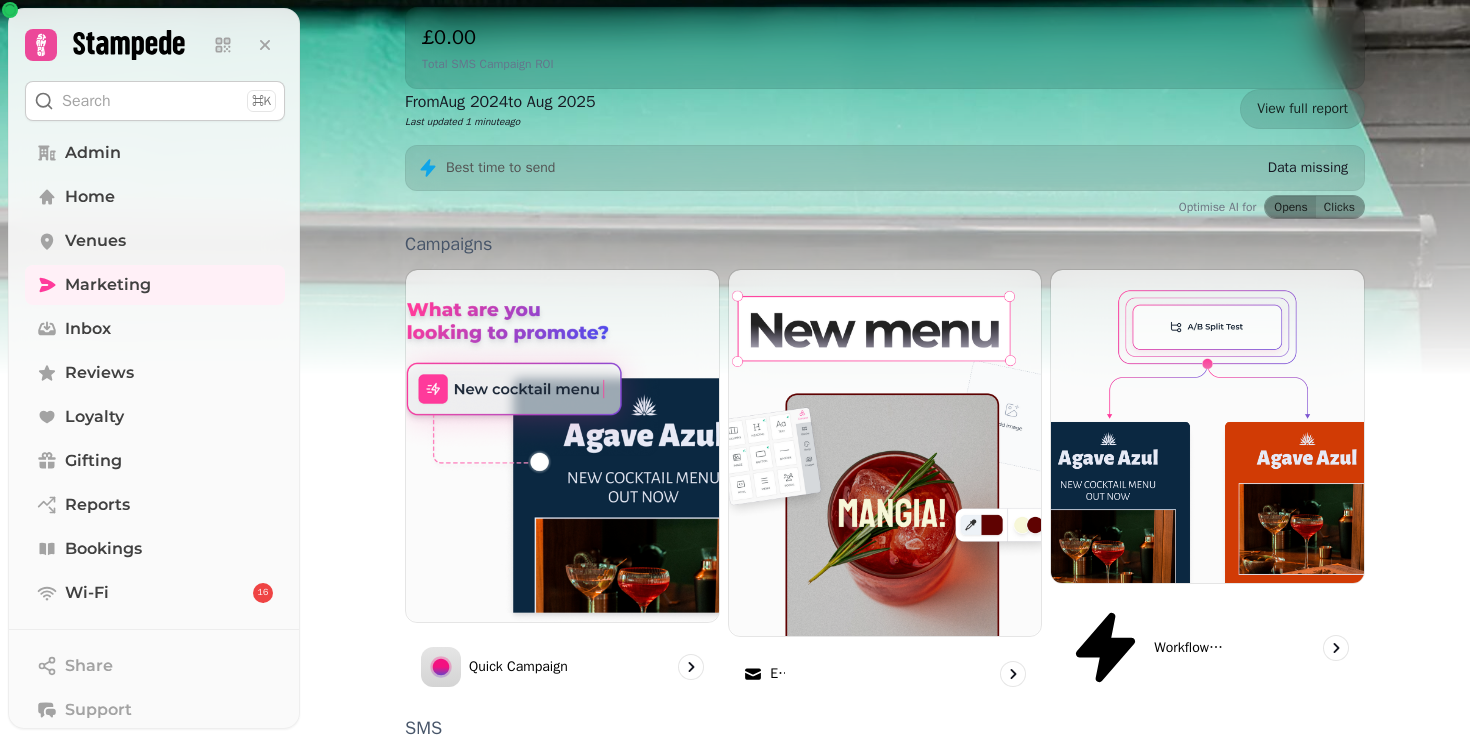 scroll, scrollTop: 511, scrollLeft: 0, axis: vertical 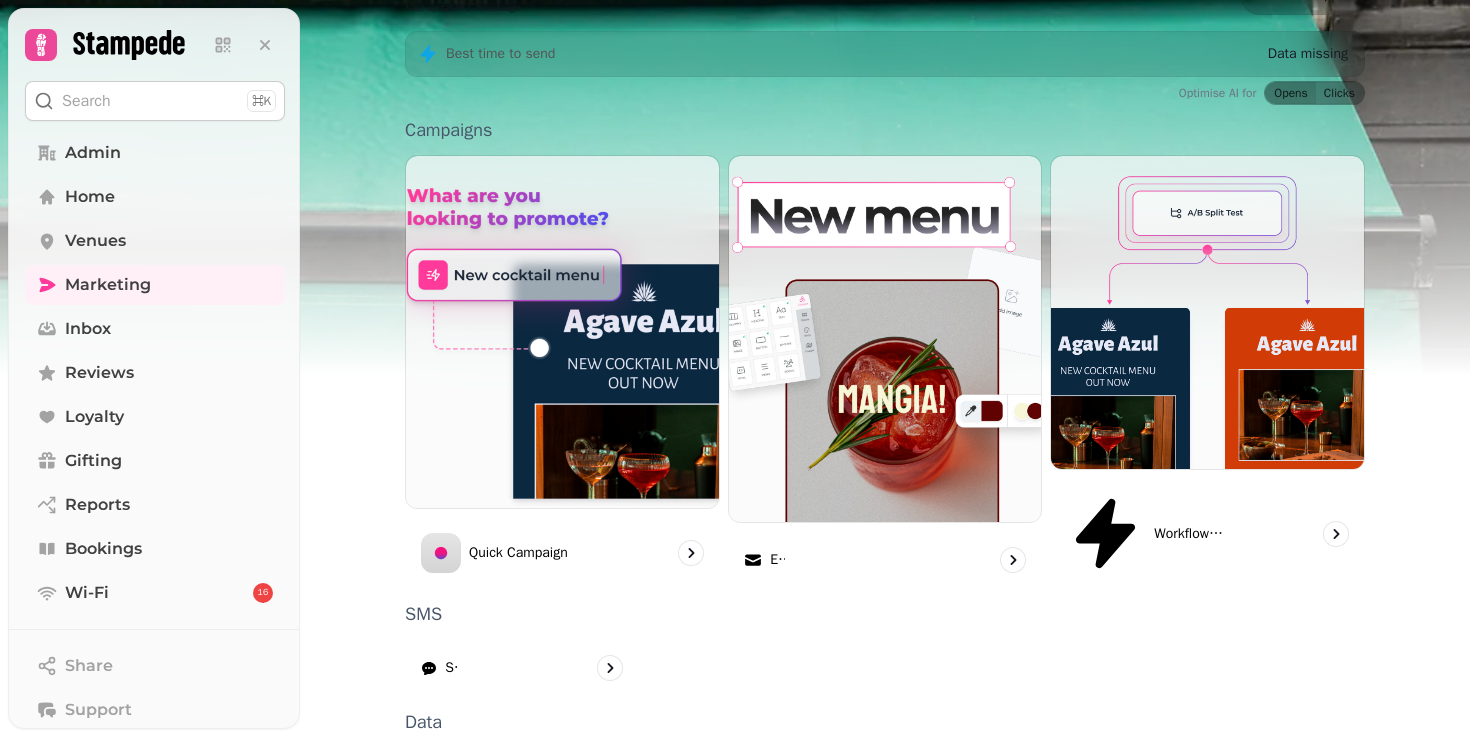click on "Forms" at bounding box center [1207, 891] 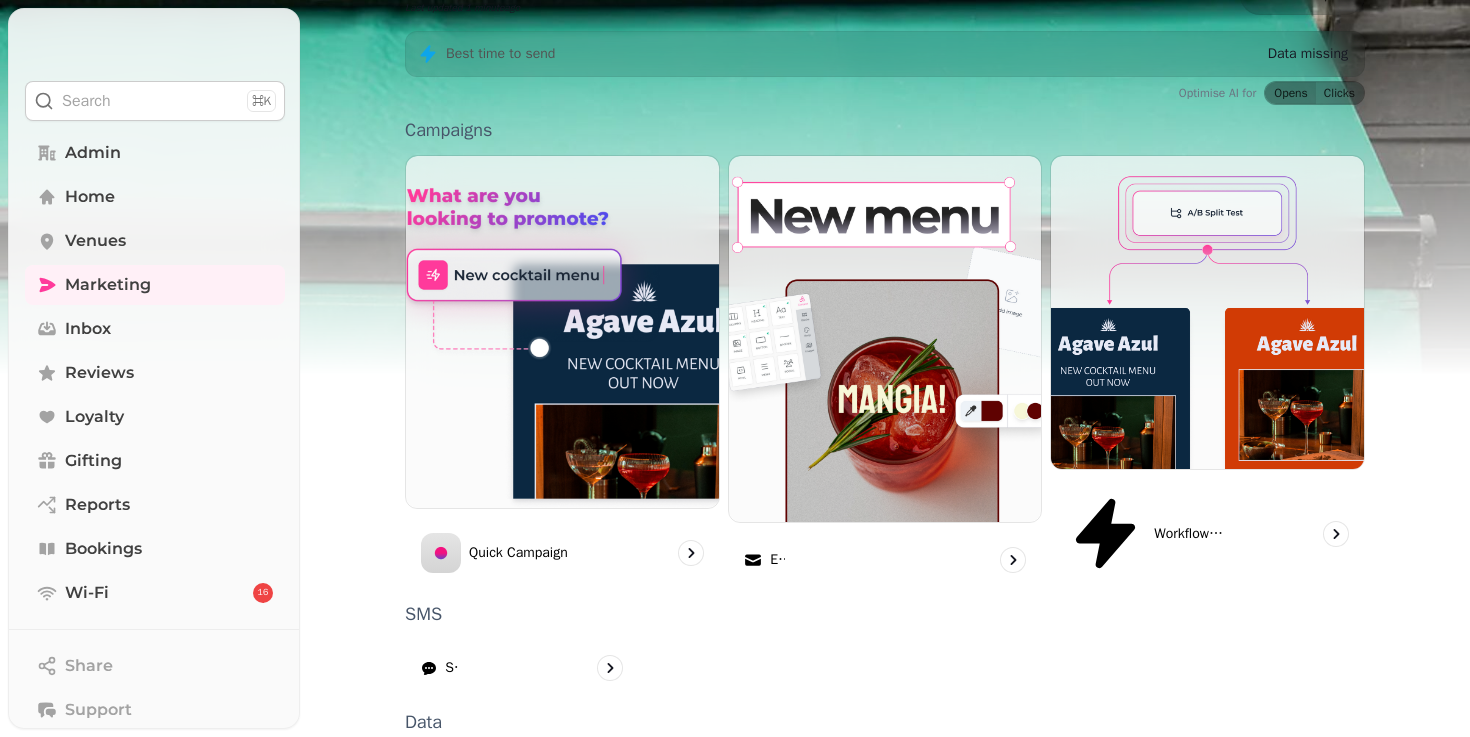 scroll, scrollTop: 0, scrollLeft: 0, axis: both 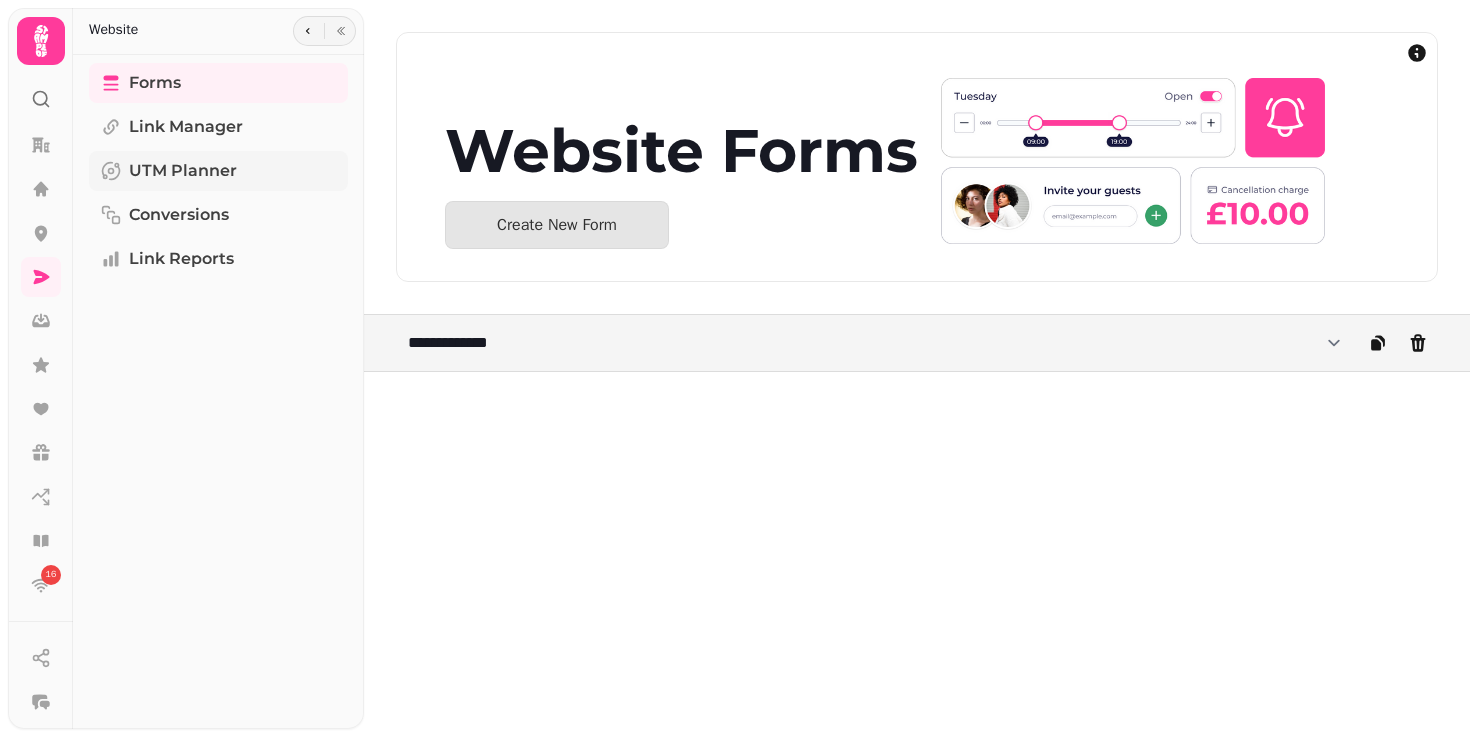 click on "UTM Planner" at bounding box center (218, 171) 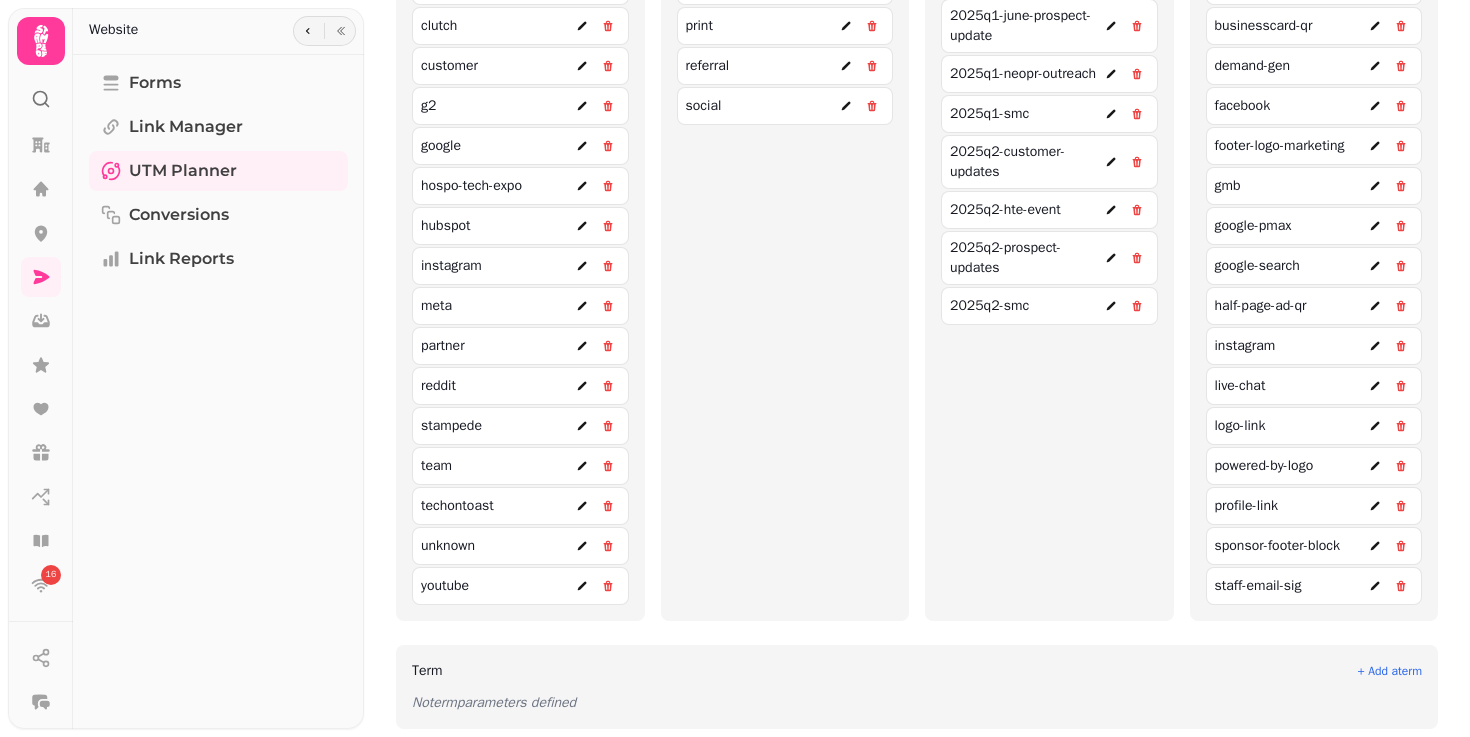 scroll, scrollTop: 0, scrollLeft: 0, axis: both 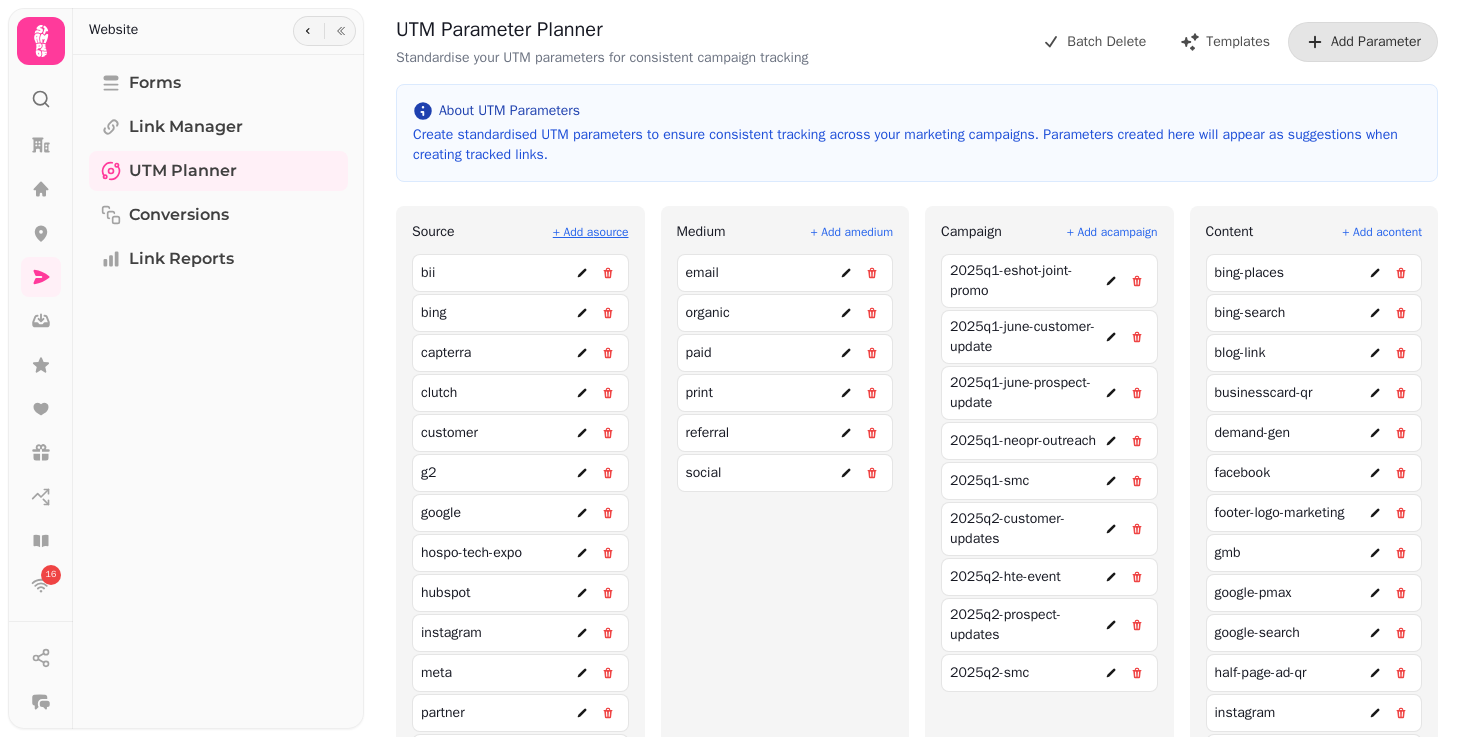 click on "+ Add a  source" at bounding box center [591, 232] 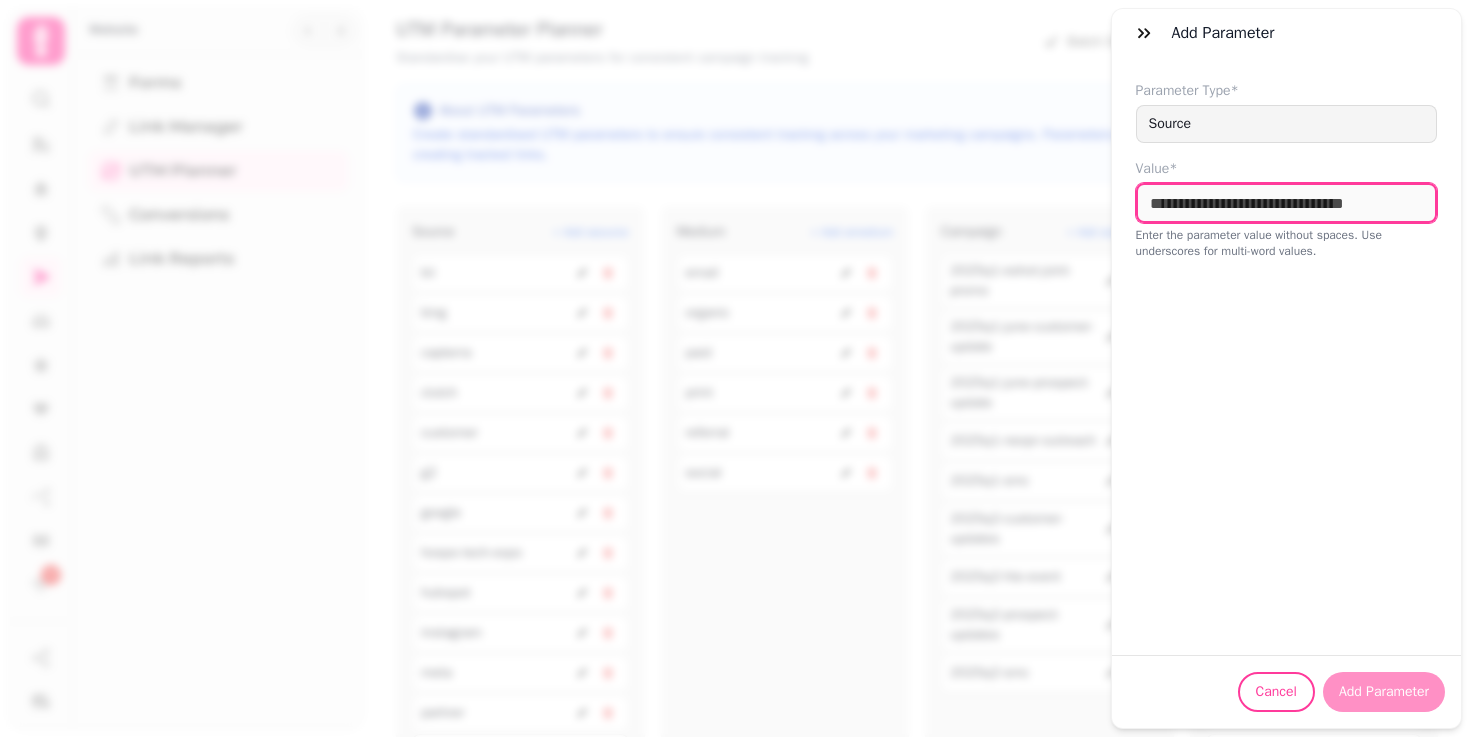click at bounding box center [1287, 203] 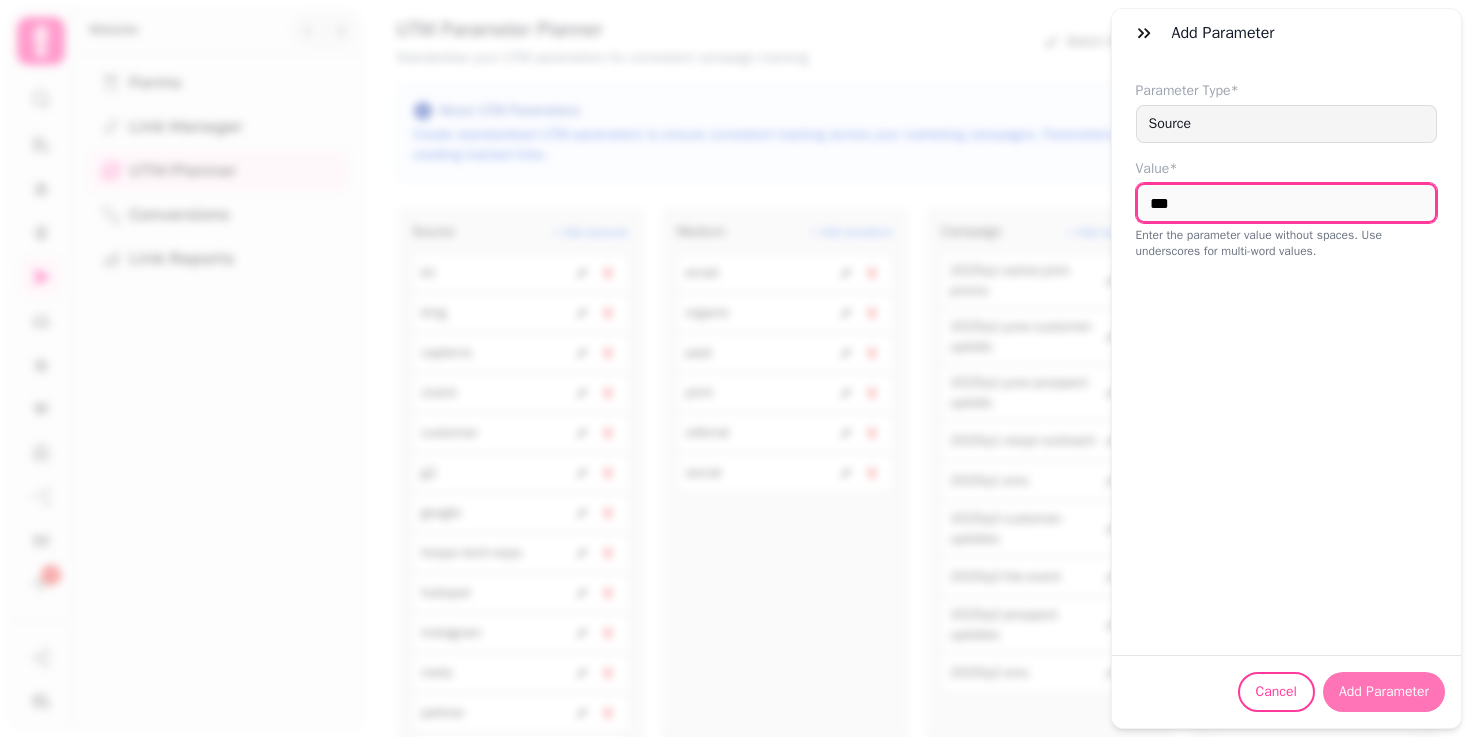 type on "***" 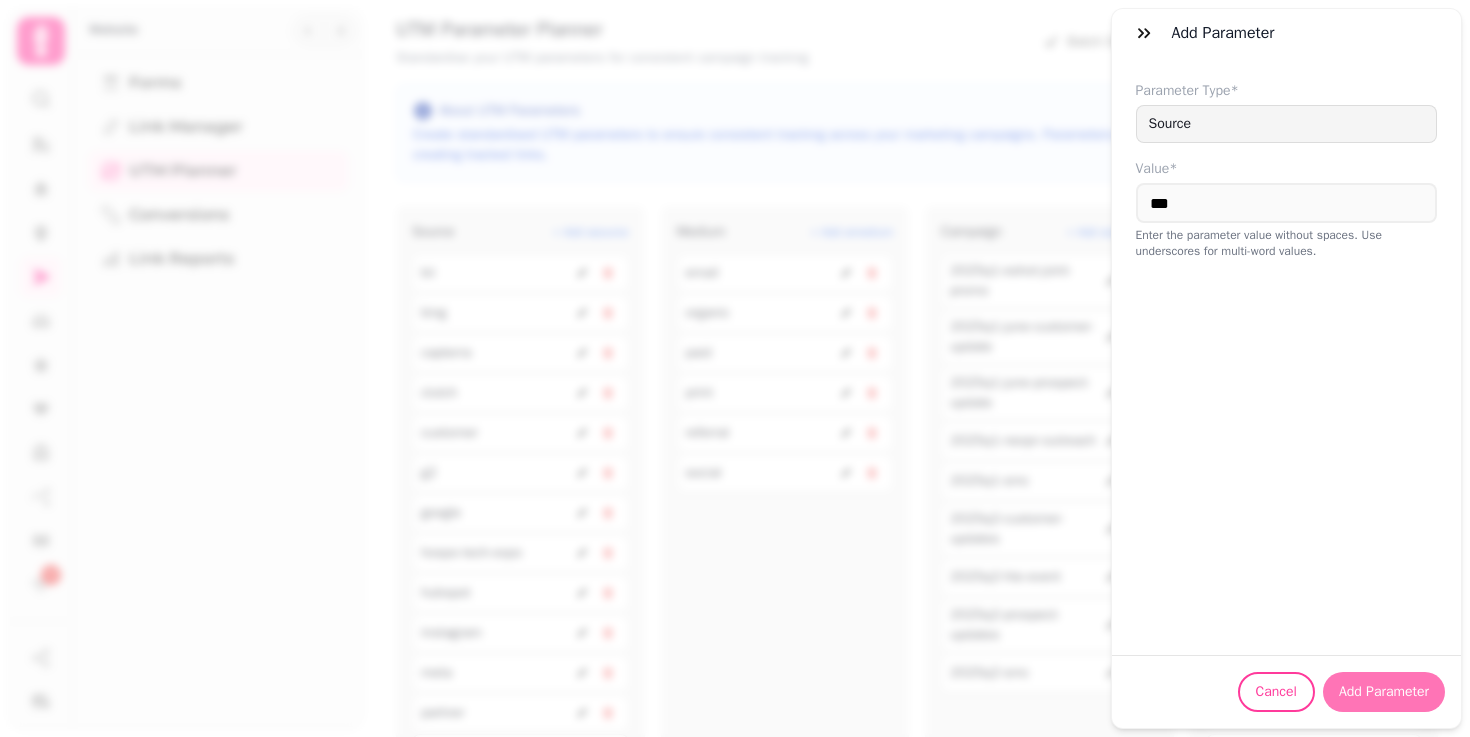 click on "Add Parameter" at bounding box center (1384, 692) 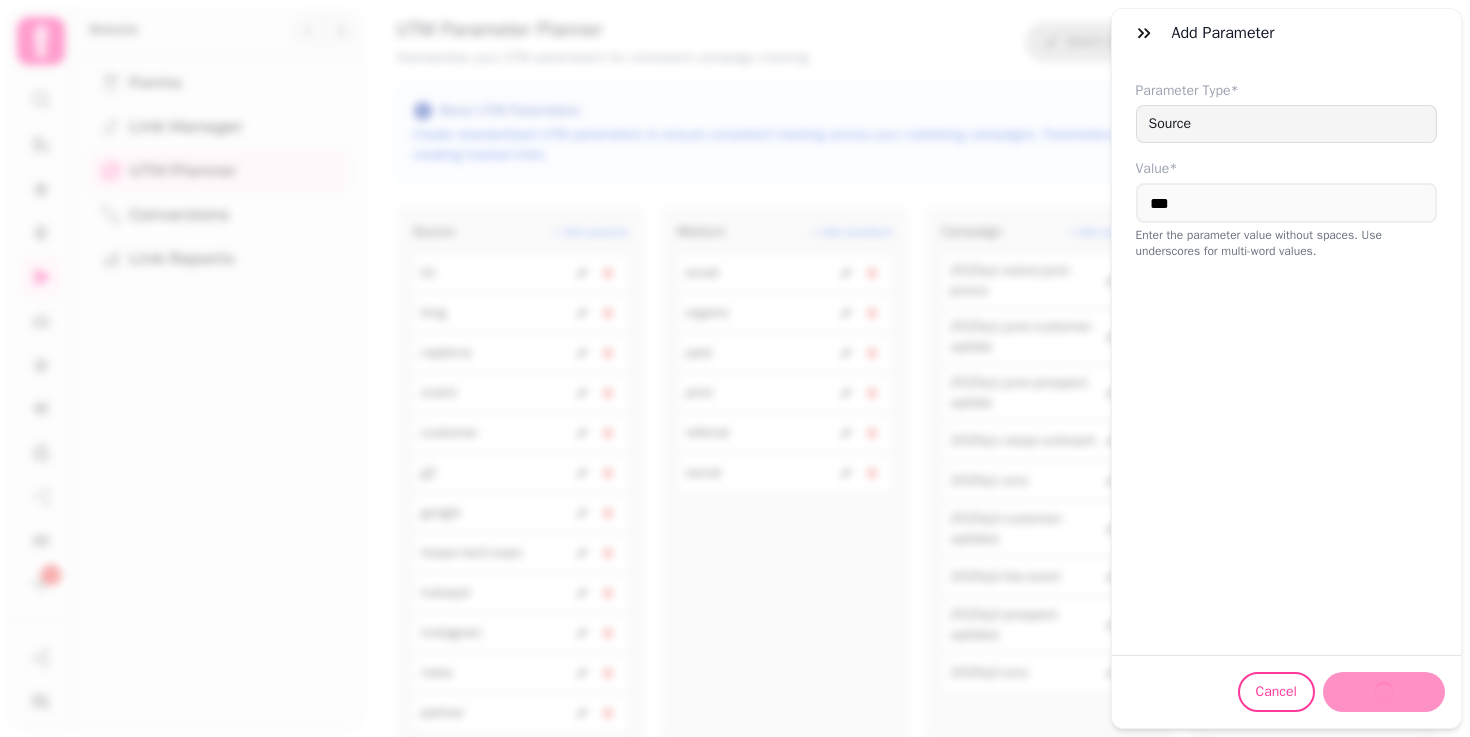 type 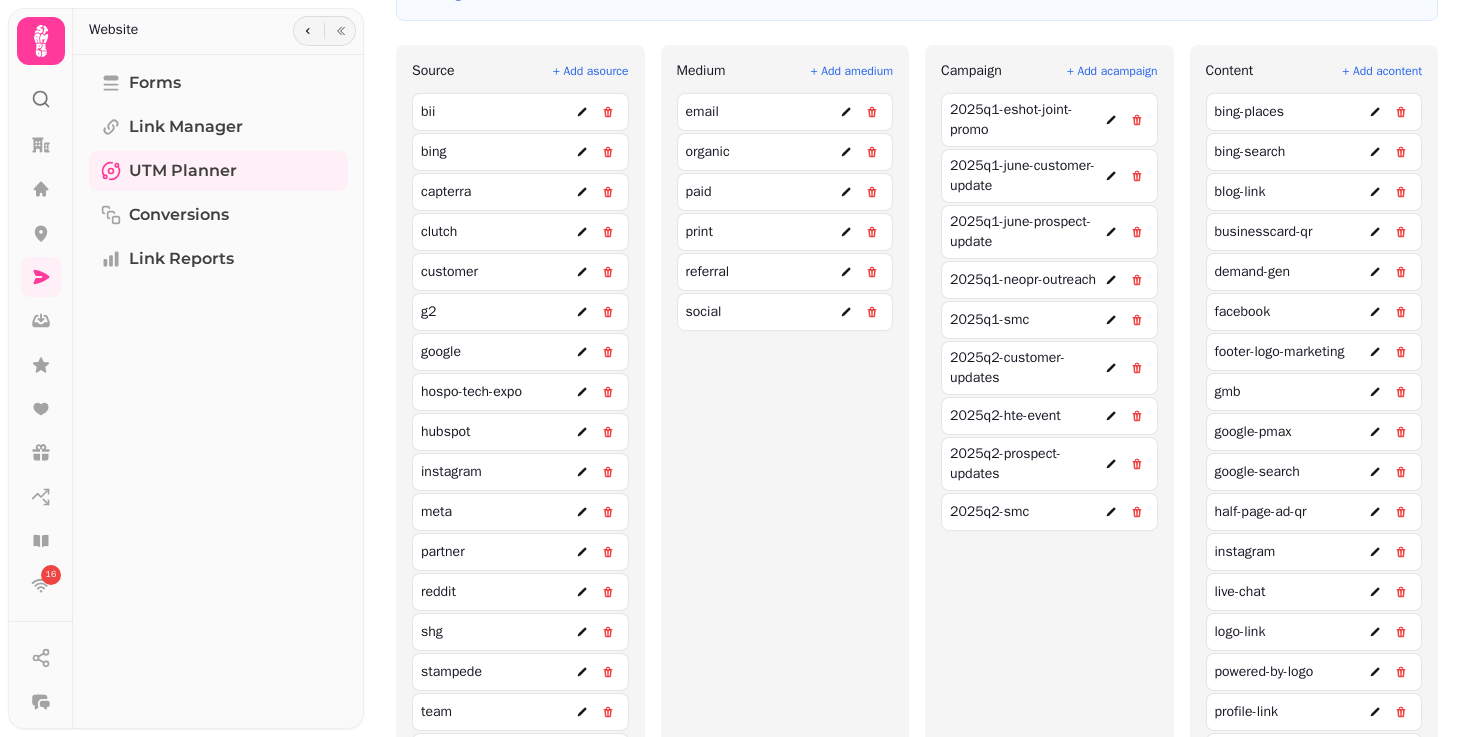 scroll, scrollTop: 159, scrollLeft: 0, axis: vertical 